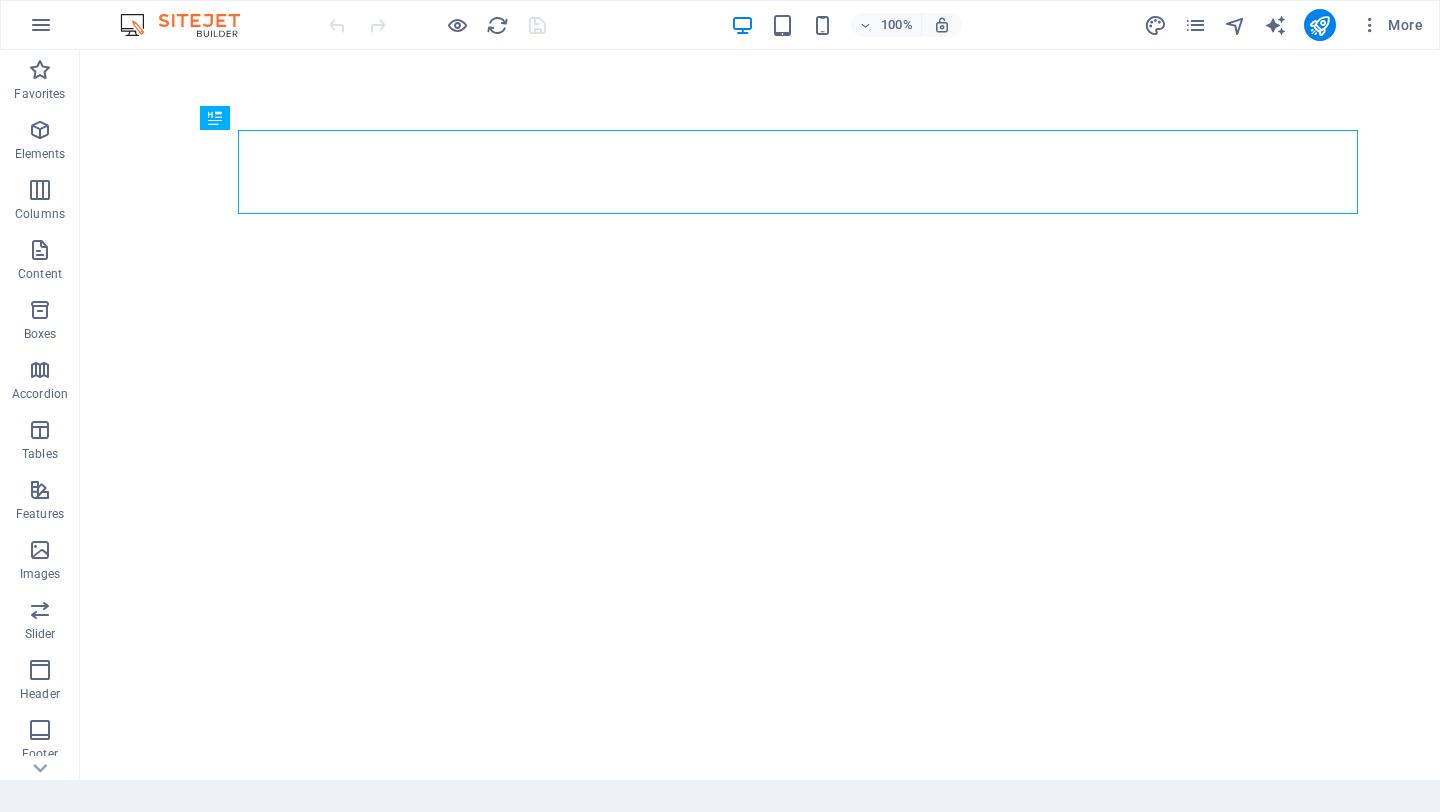 scroll, scrollTop: 0, scrollLeft: 0, axis: both 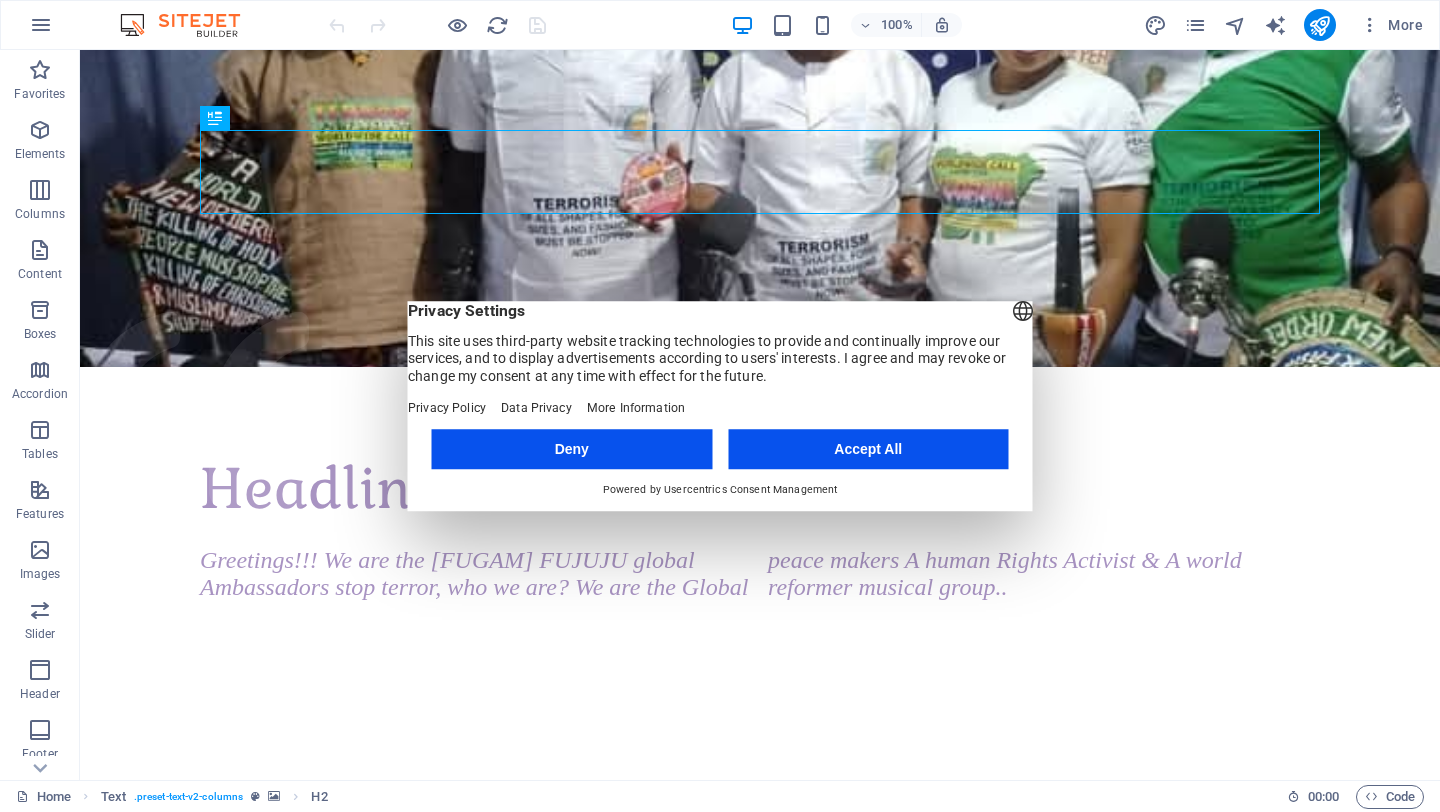 click on "Deny" at bounding box center (572, 449) 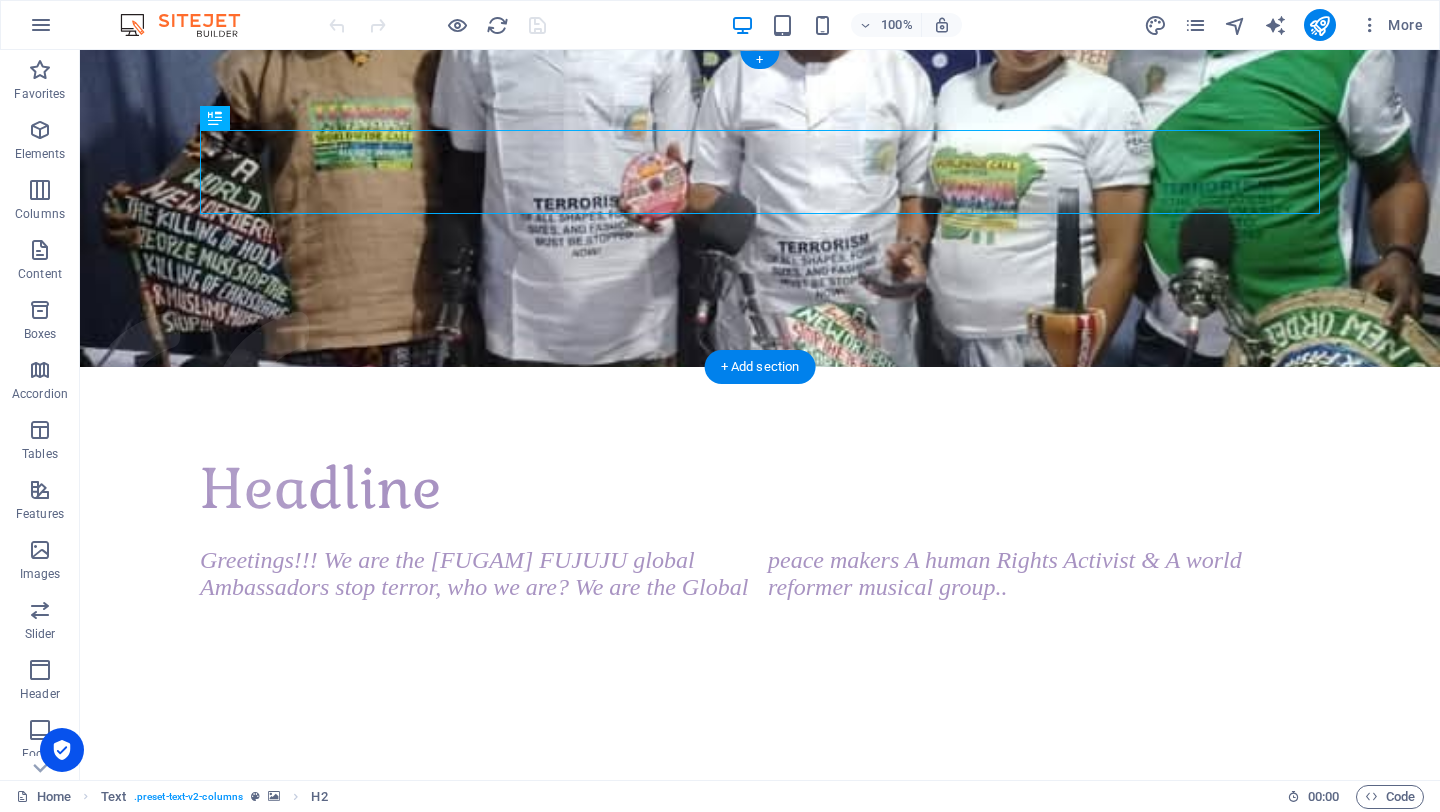 click at bounding box center [760, 208] 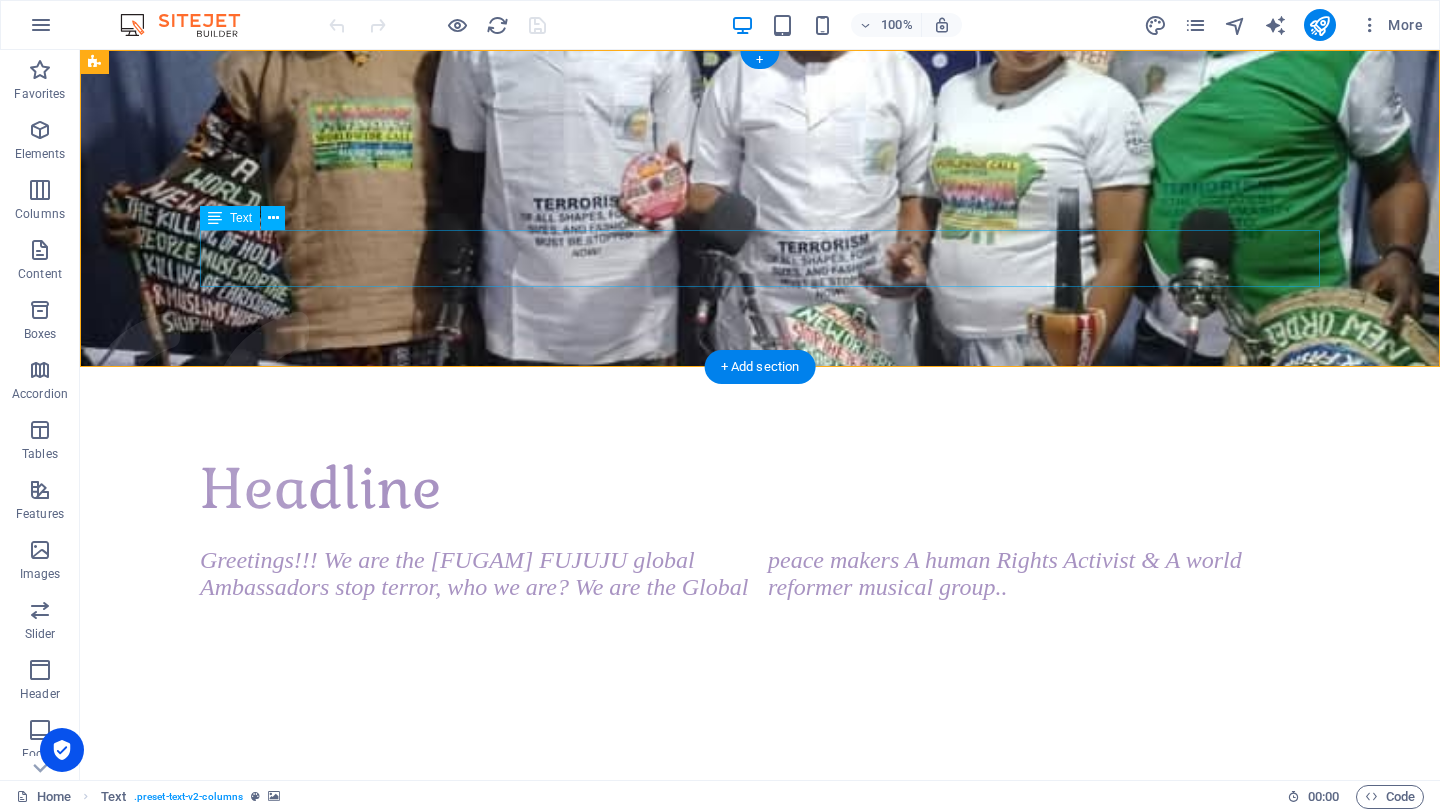 drag, startPoint x: 300, startPoint y: 83, endPoint x: 378, endPoint y: 260, distance: 193.42441 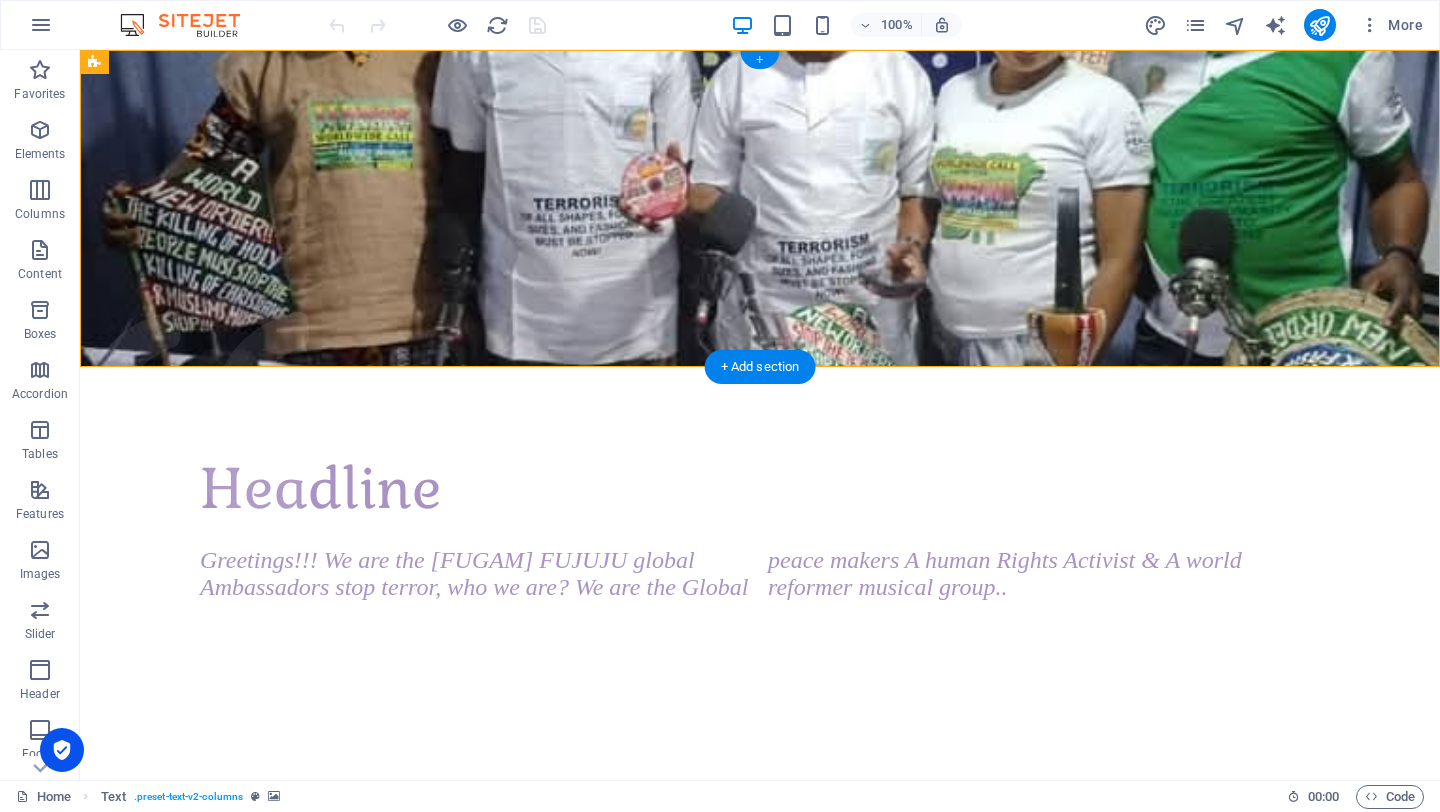 click on "+" at bounding box center [759, 60] 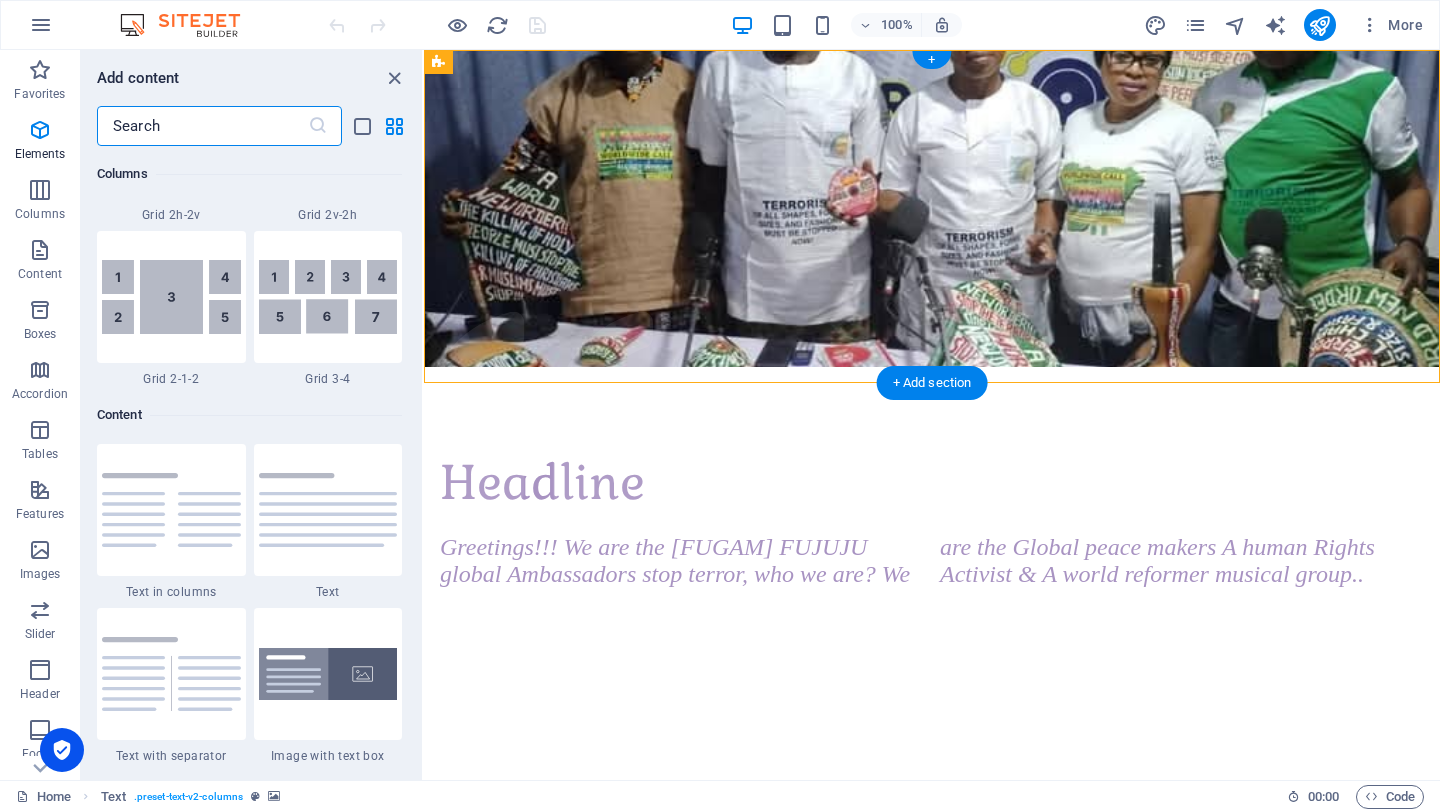 scroll, scrollTop: 3499, scrollLeft: 0, axis: vertical 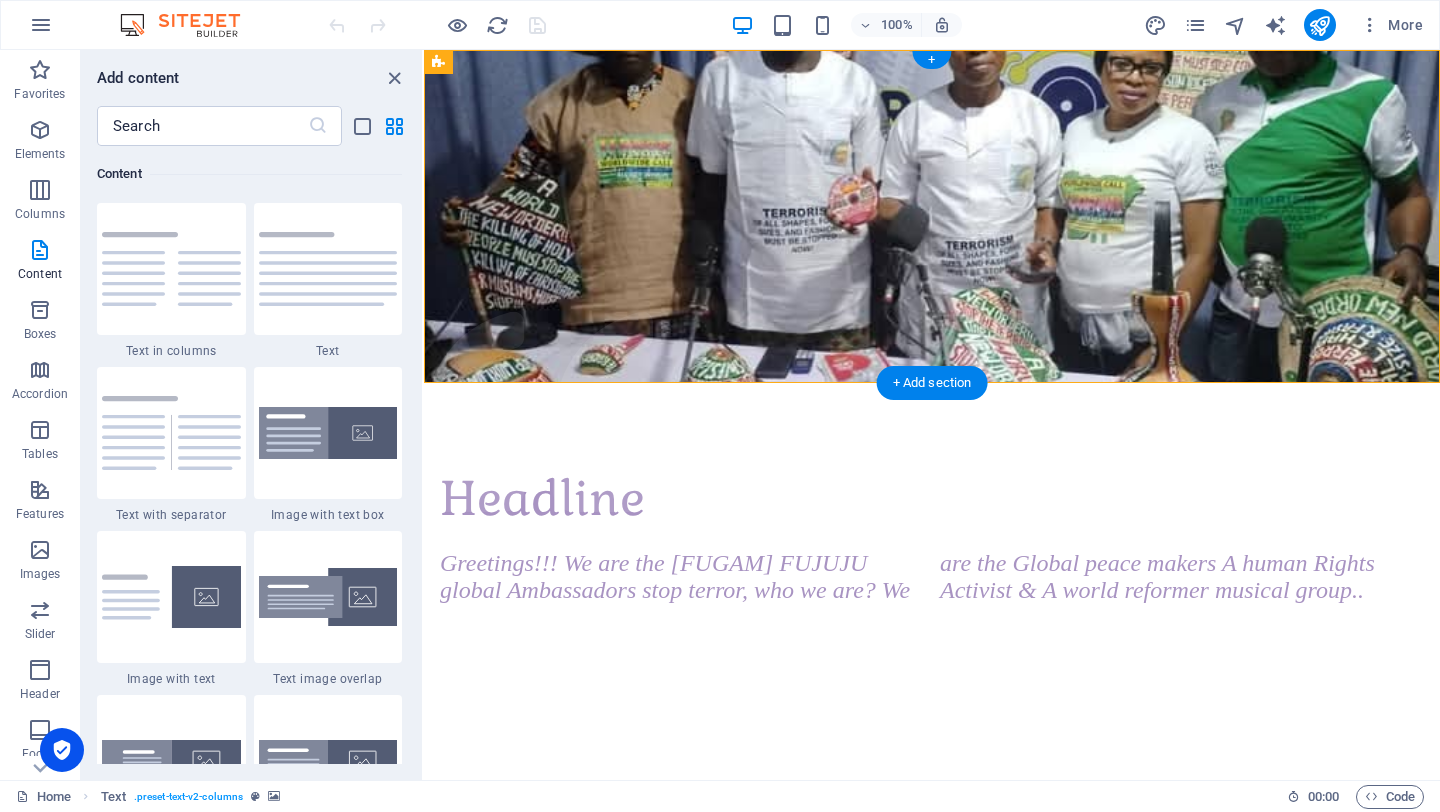 click at bounding box center [932, 216] 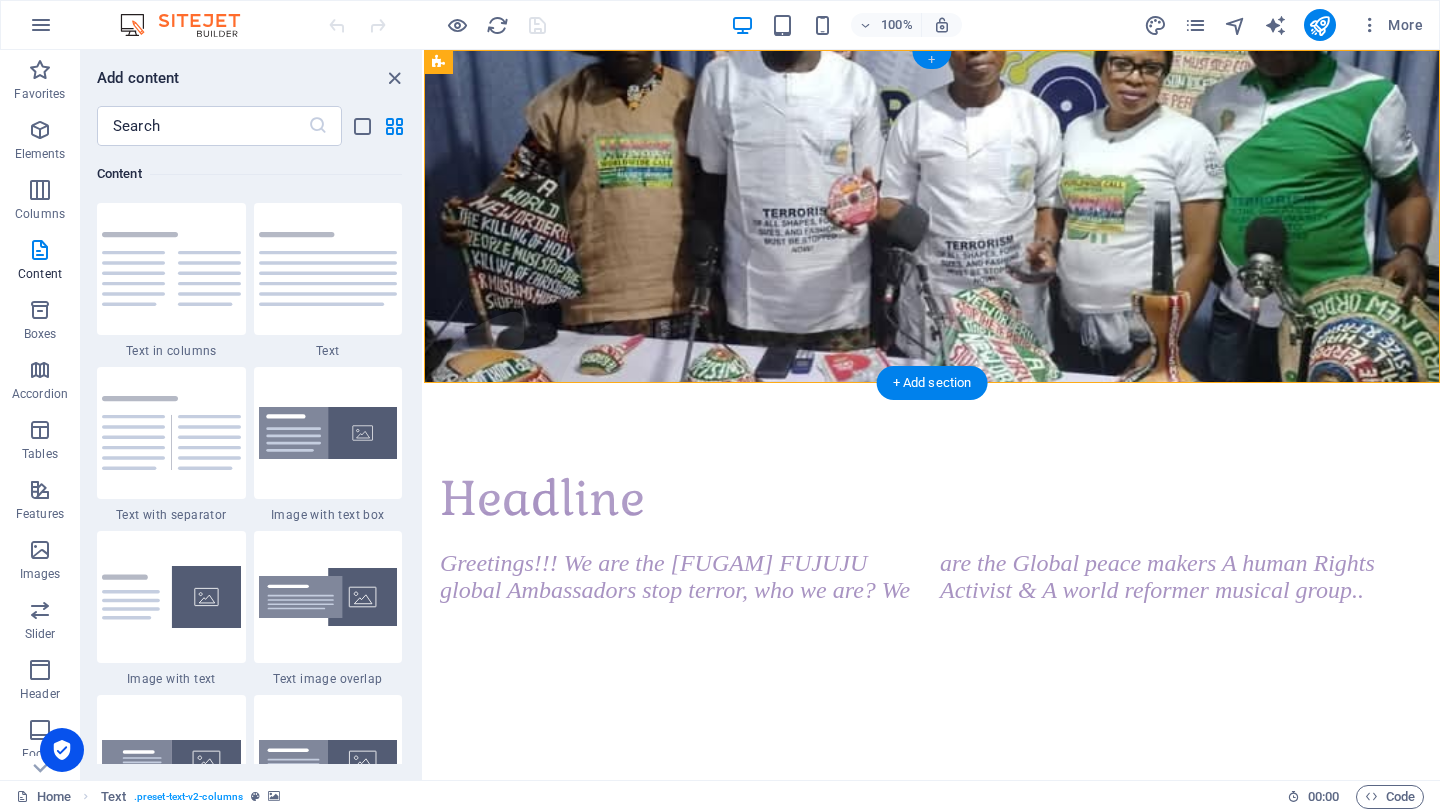 click on "+" at bounding box center [931, 60] 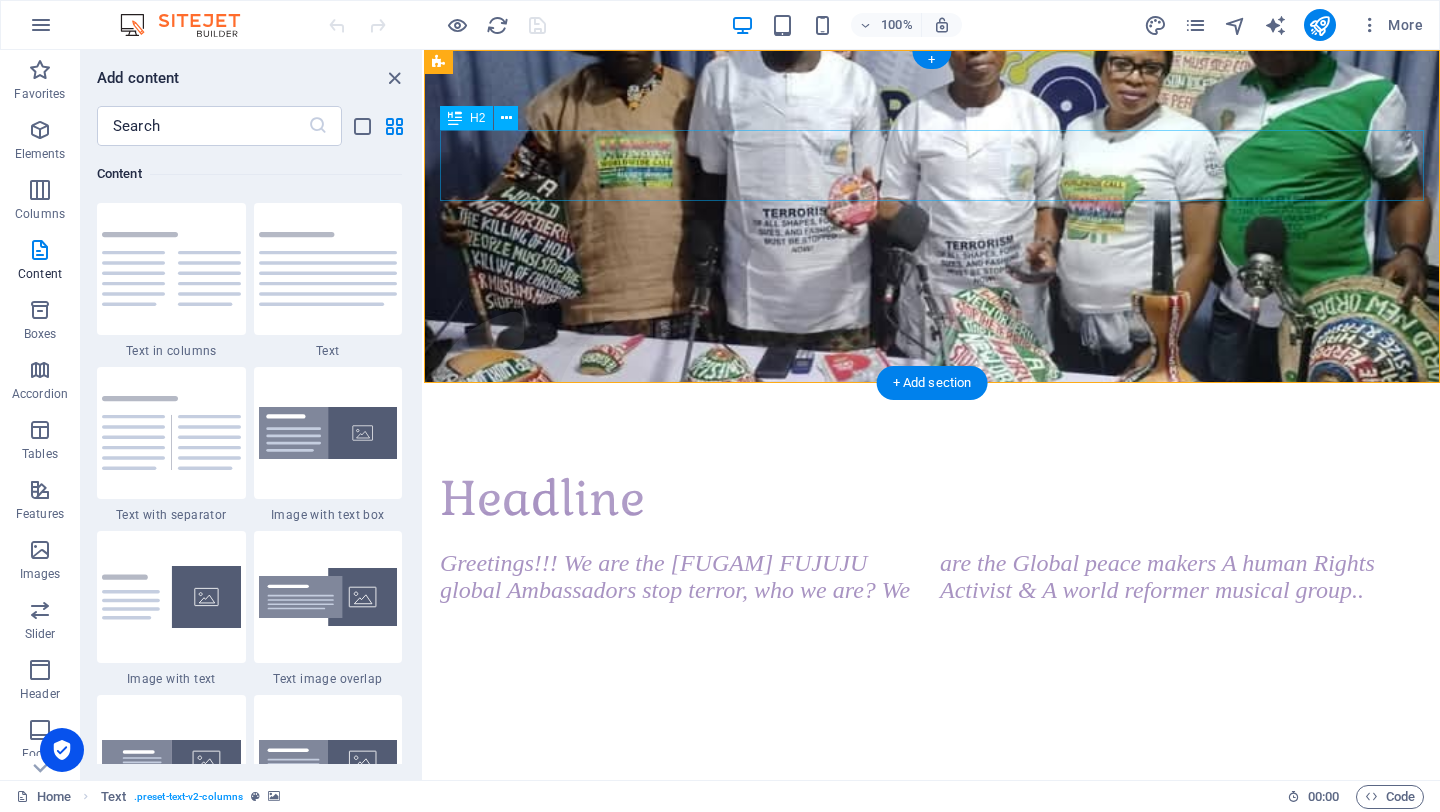 drag, startPoint x: 1353, startPoint y: 107, endPoint x: 929, endPoint y: 147, distance: 425.8826 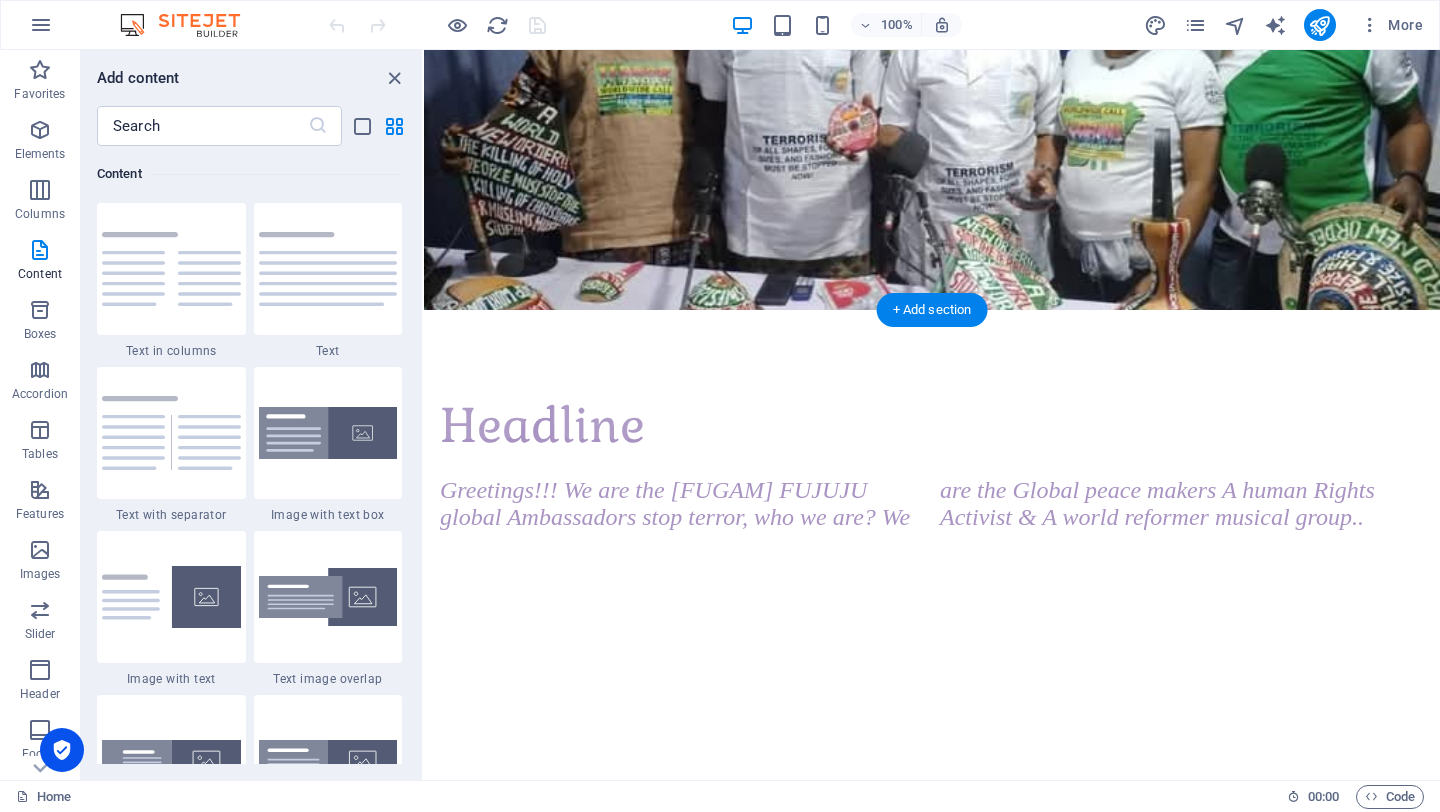 scroll, scrollTop: 0, scrollLeft: 0, axis: both 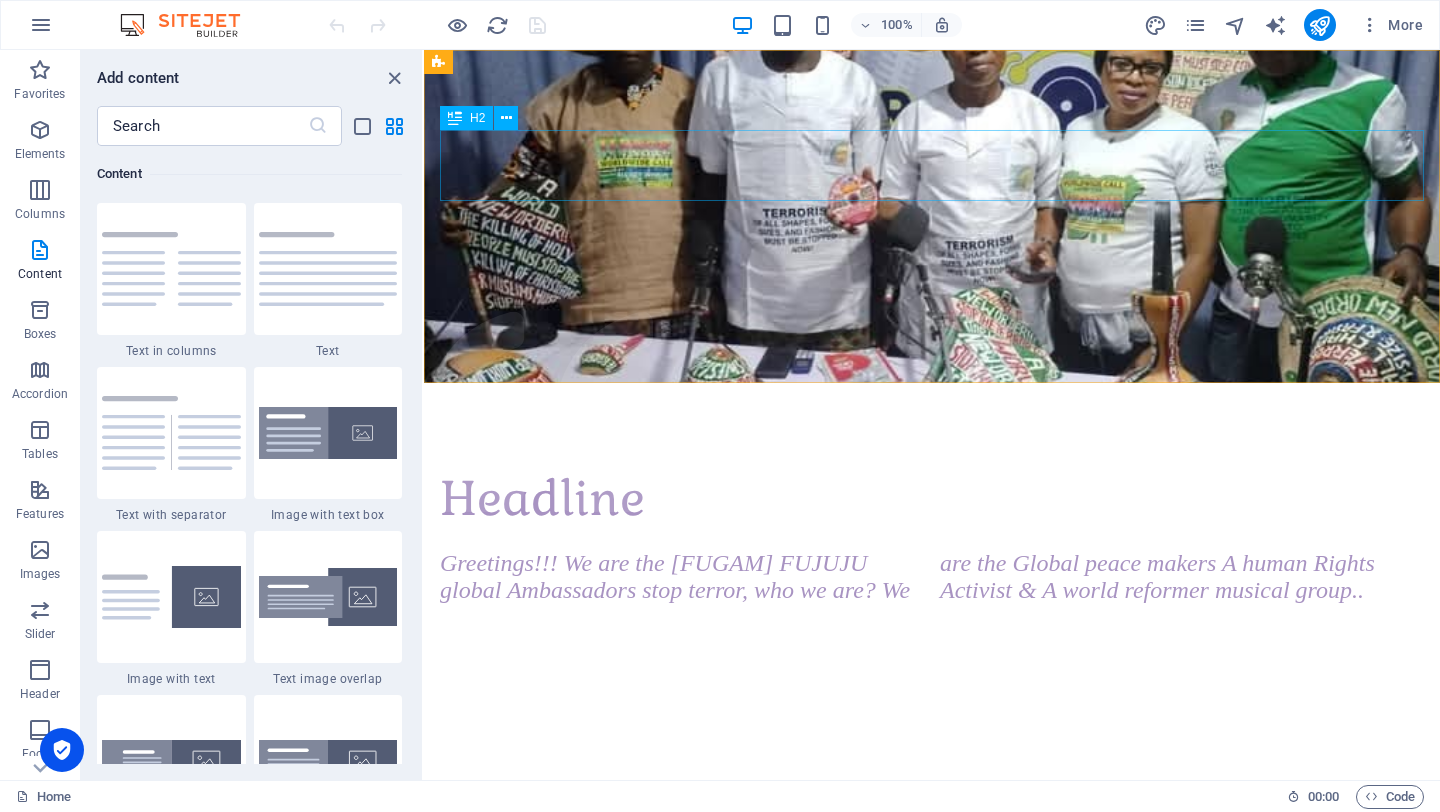 click at bounding box center [455, 118] 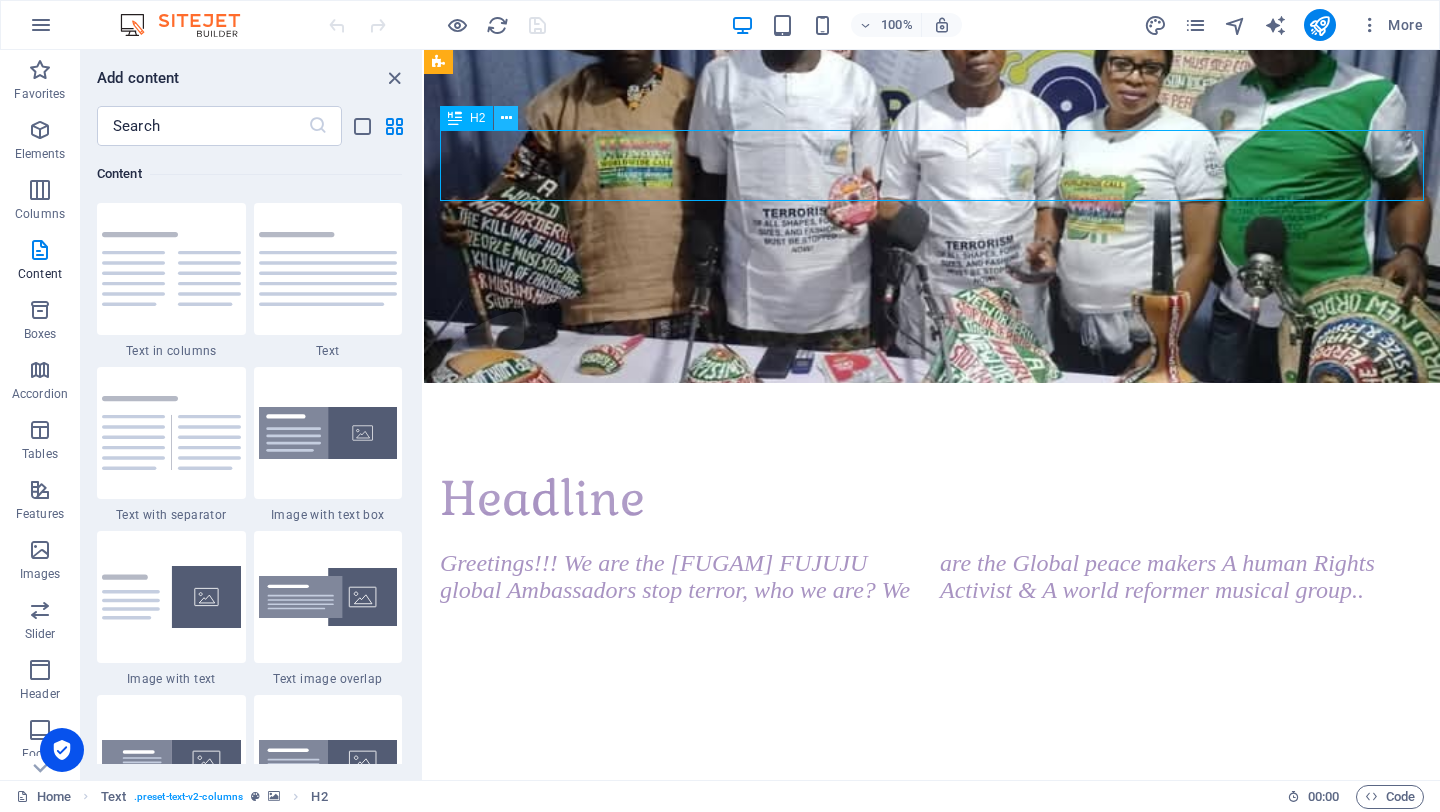 click at bounding box center [506, 118] 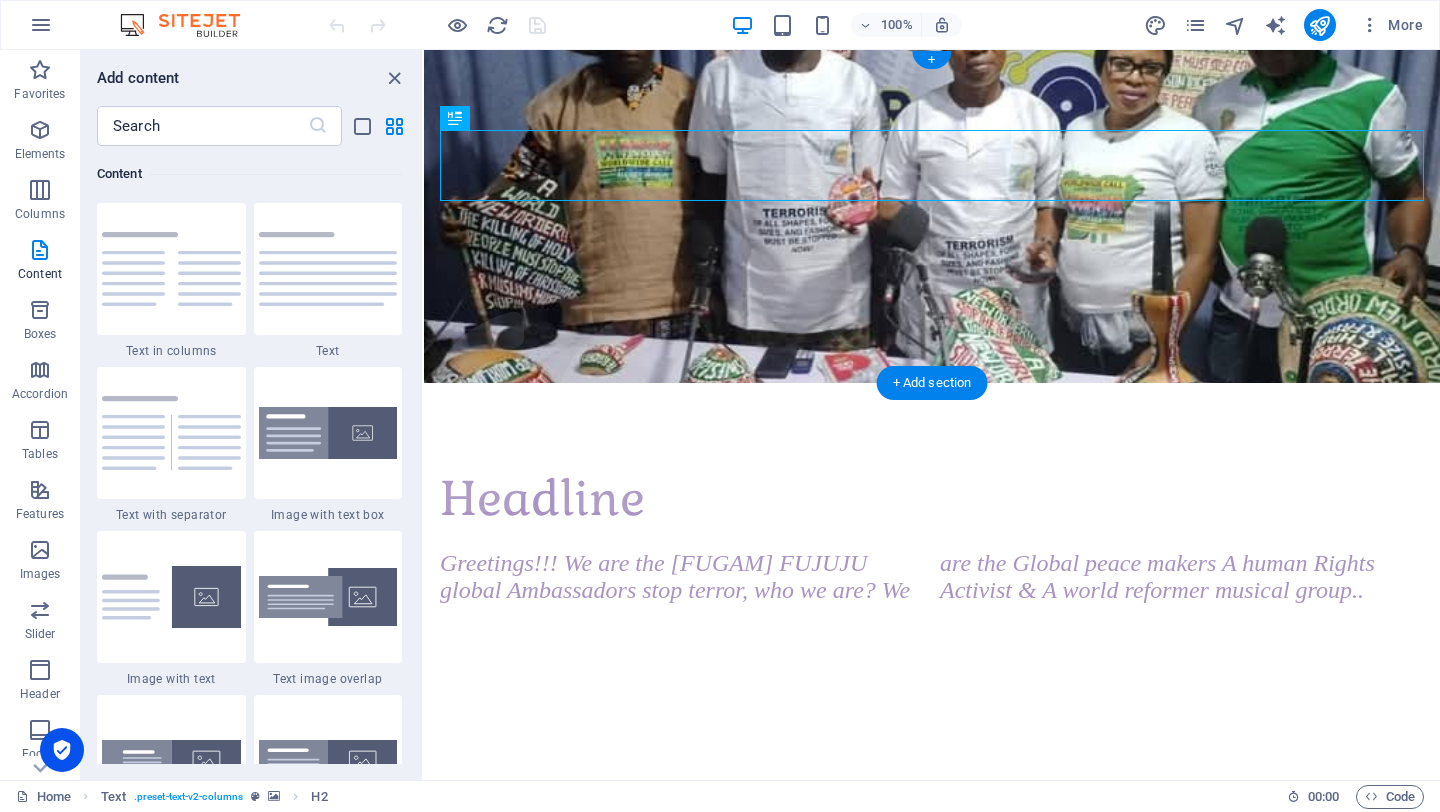 click at bounding box center [932, 216] 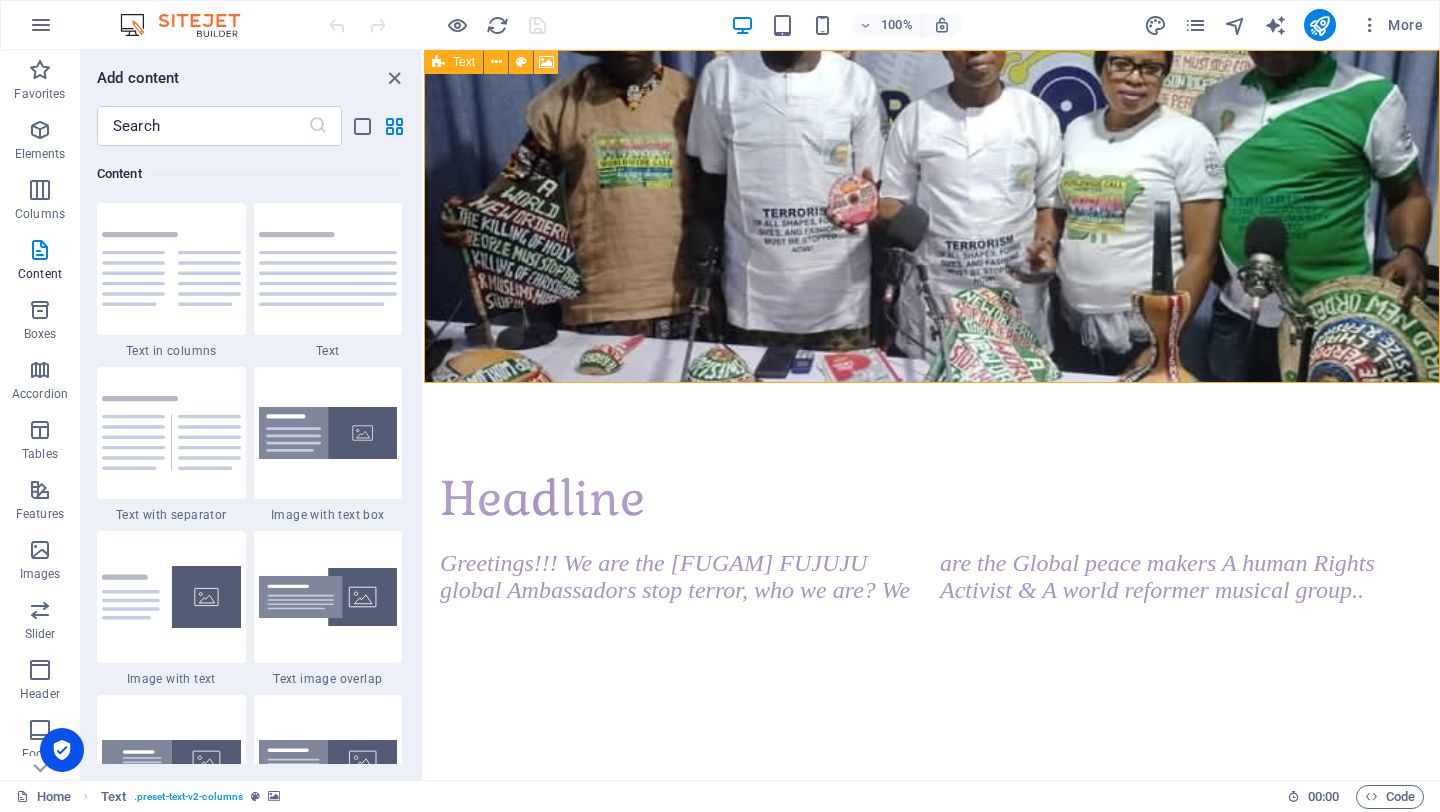 click at bounding box center [546, 62] 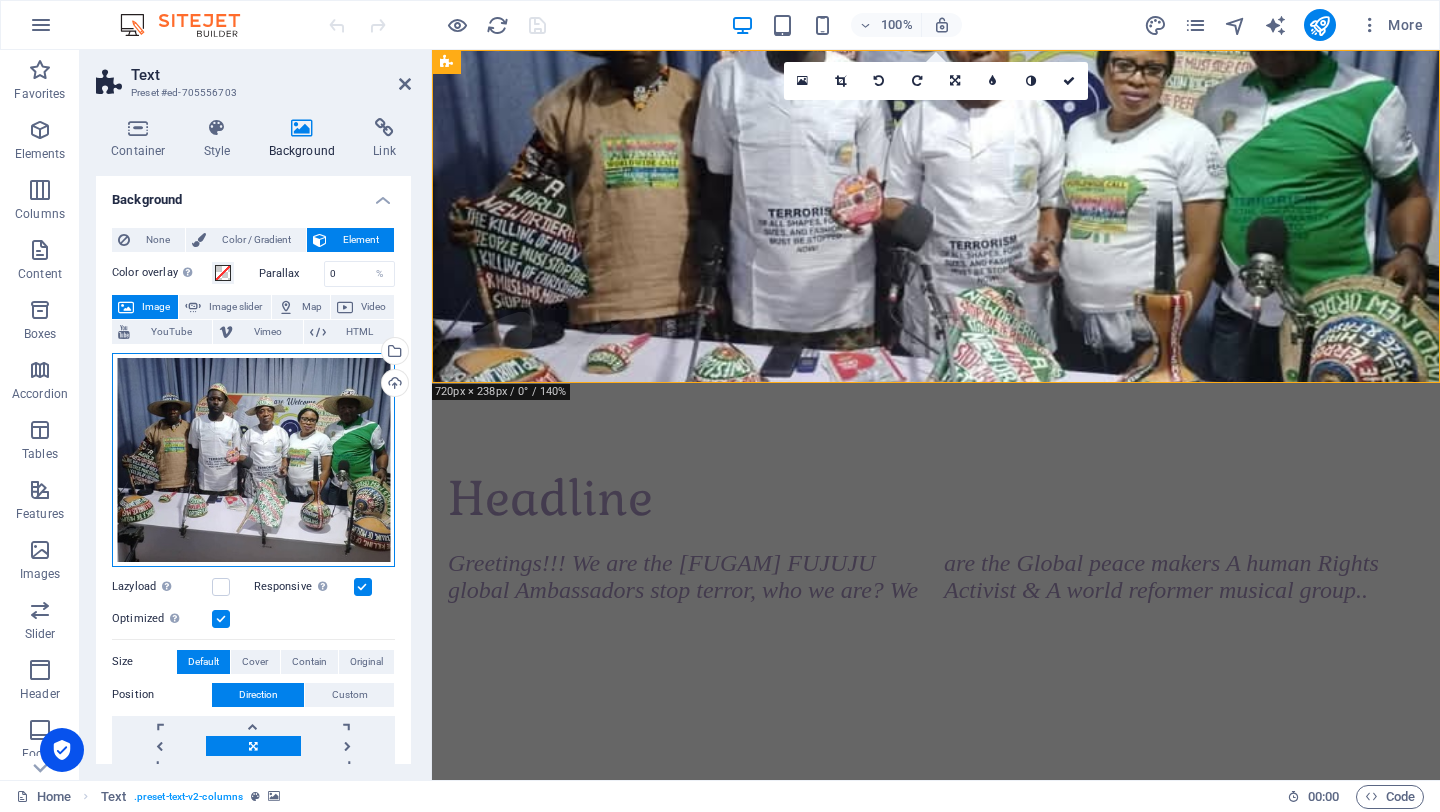 click on "Drag files here, click to choose files or select files from Files or our free stock photos & videos" at bounding box center [253, 460] 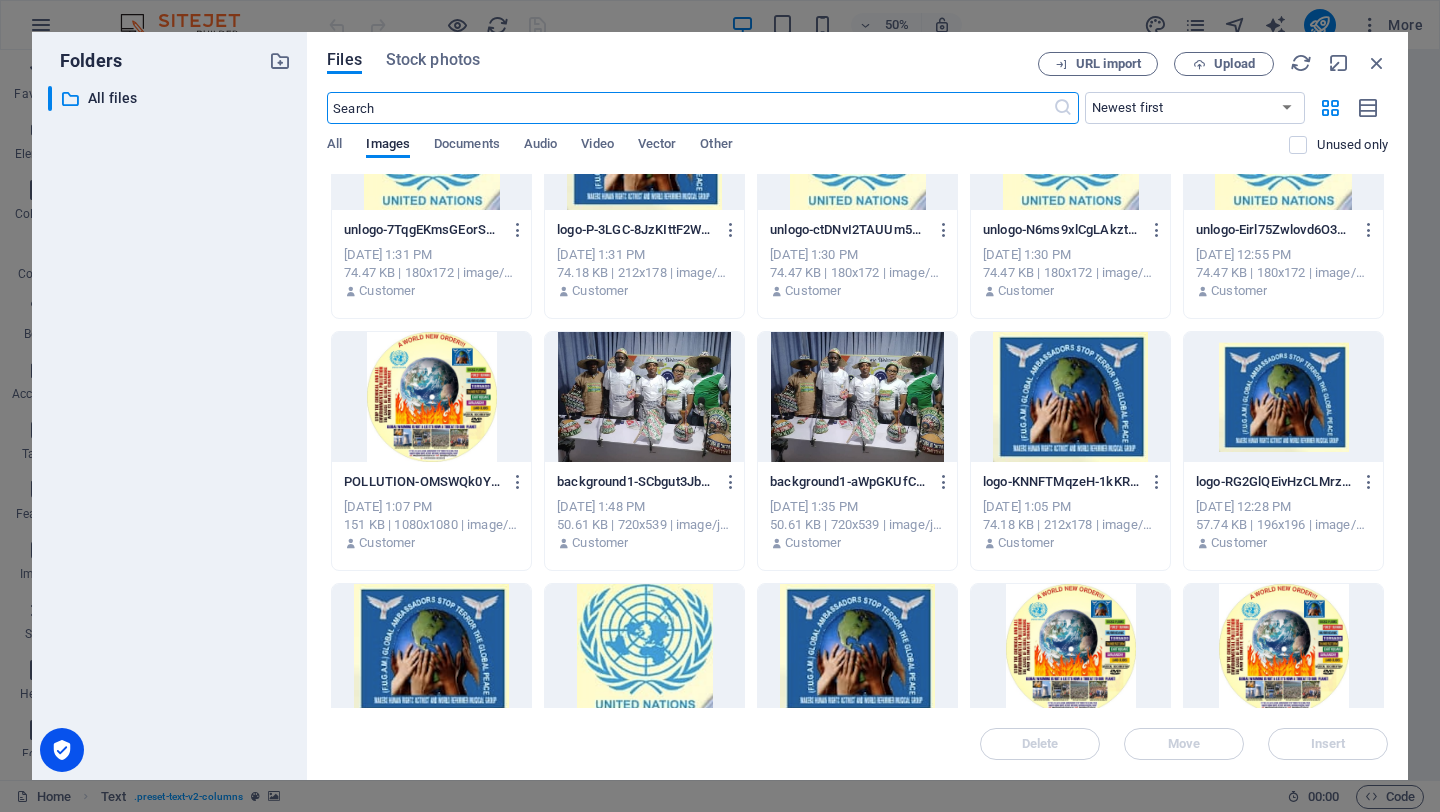 scroll, scrollTop: 649, scrollLeft: 0, axis: vertical 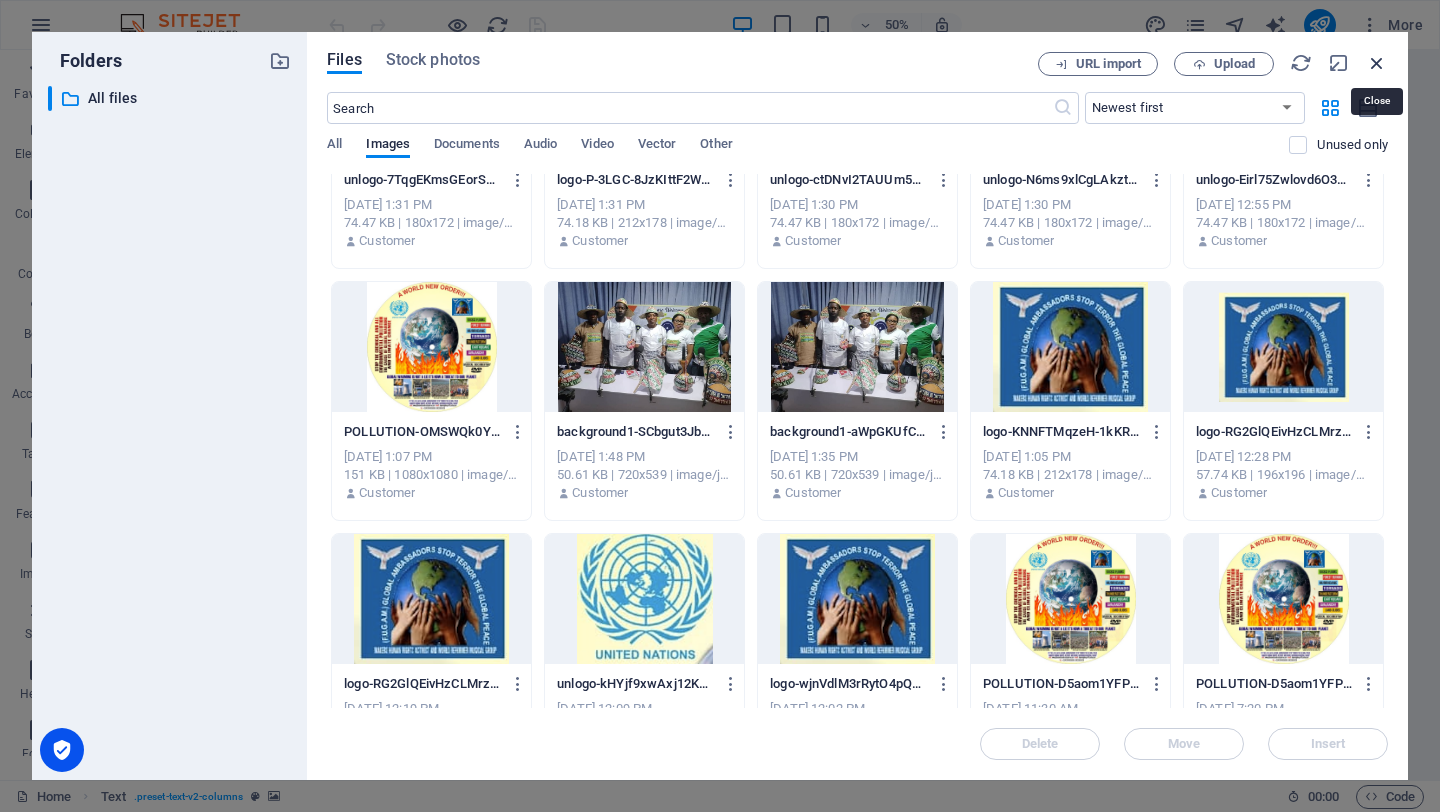 click at bounding box center (1377, 63) 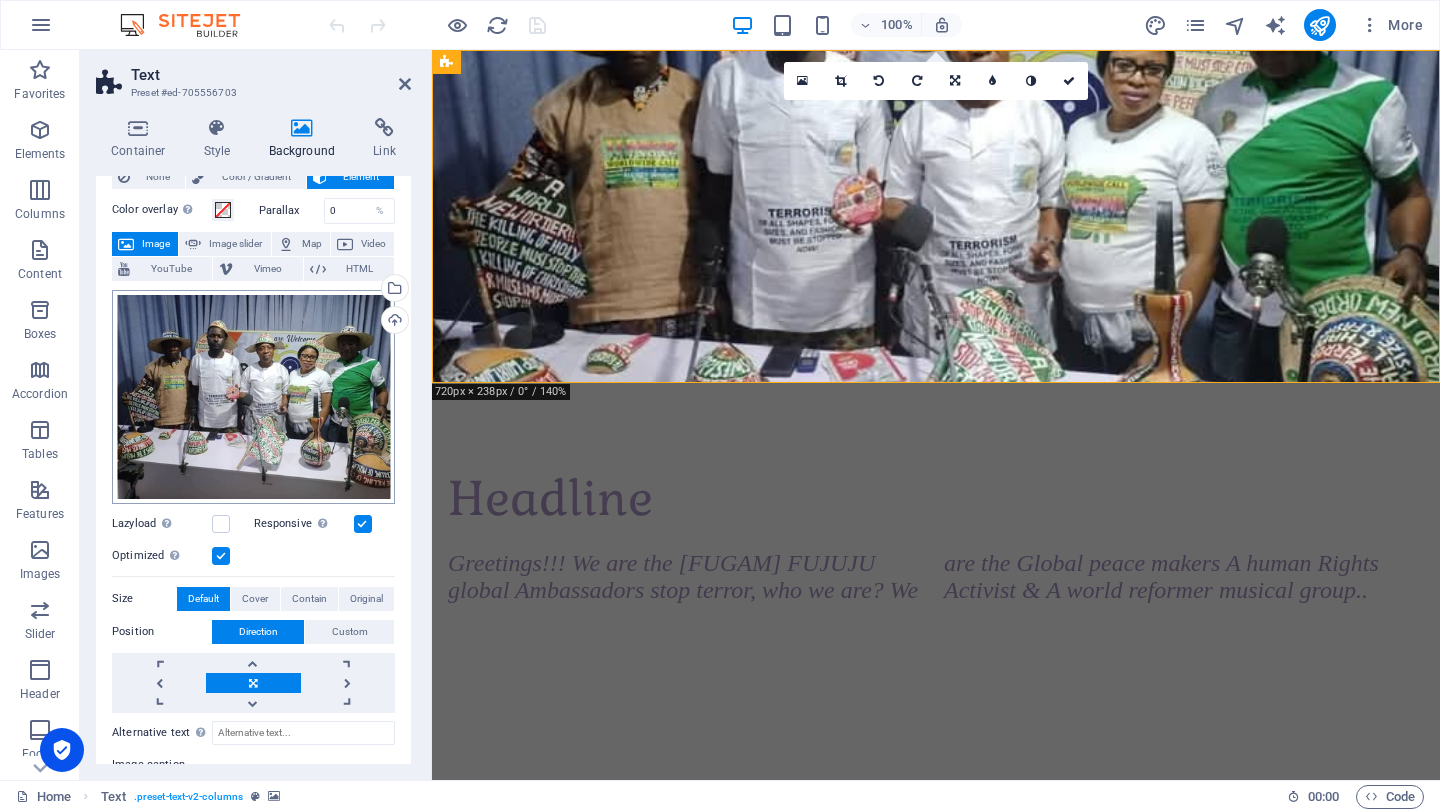 scroll, scrollTop: 66, scrollLeft: 0, axis: vertical 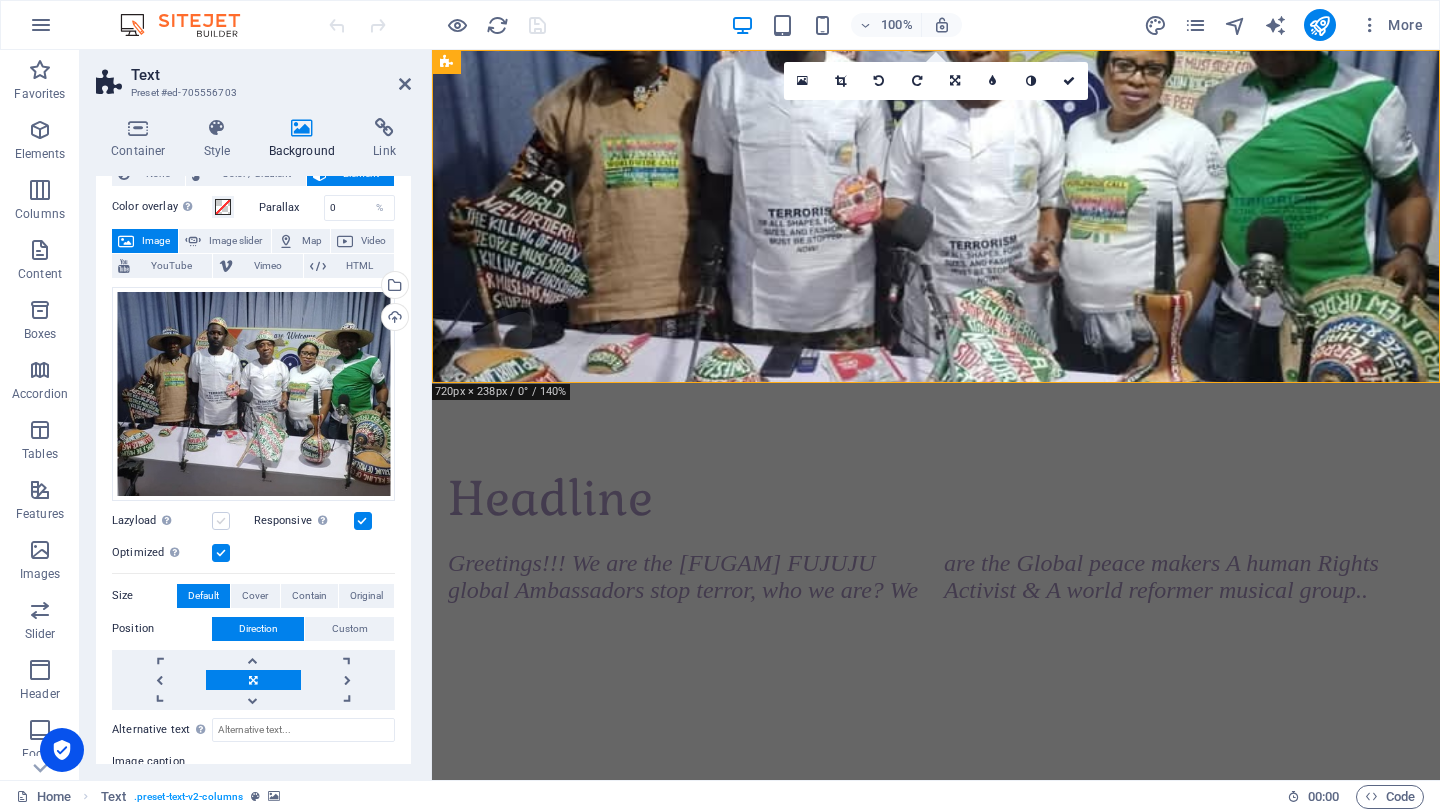 click at bounding box center (221, 521) 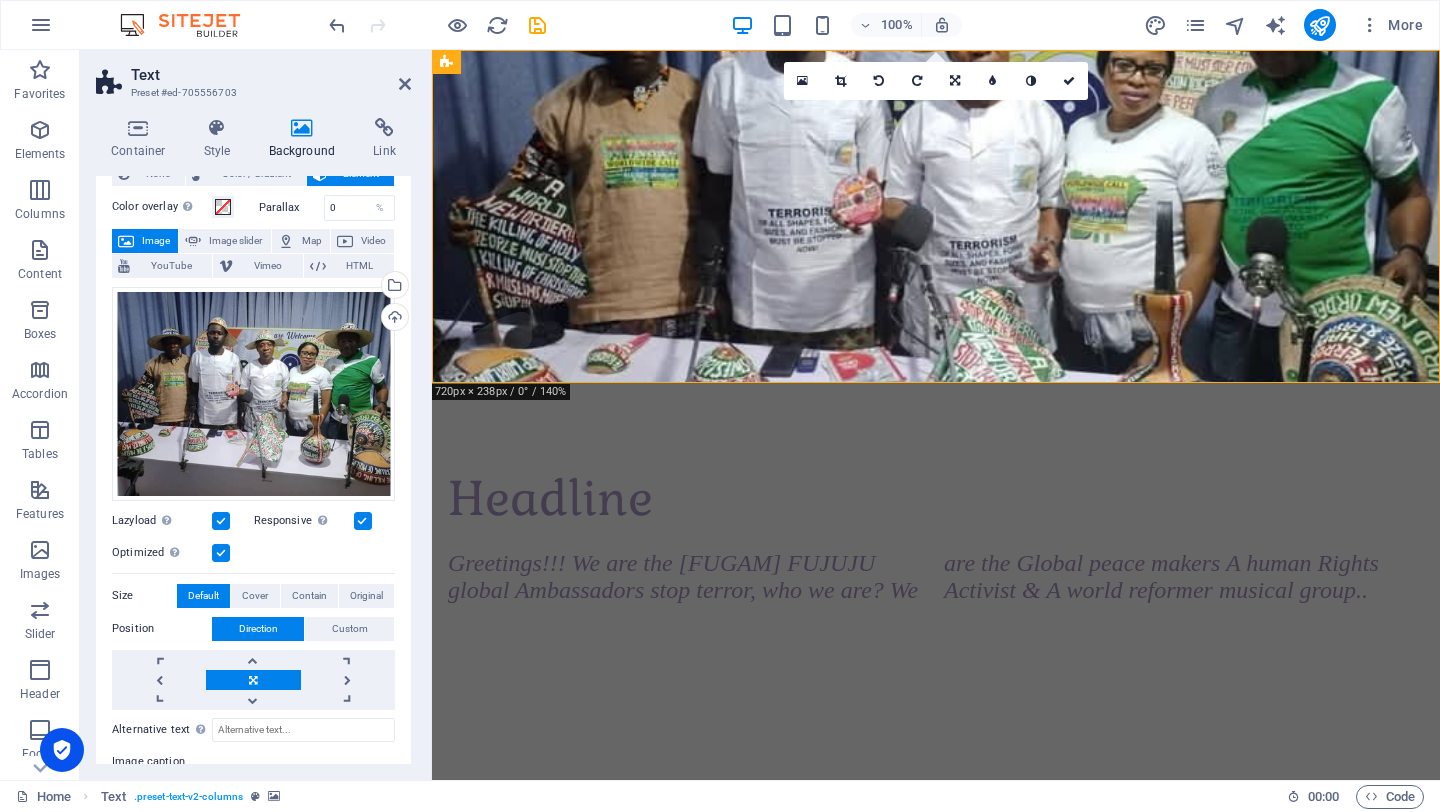 click at bounding box center [221, 521] 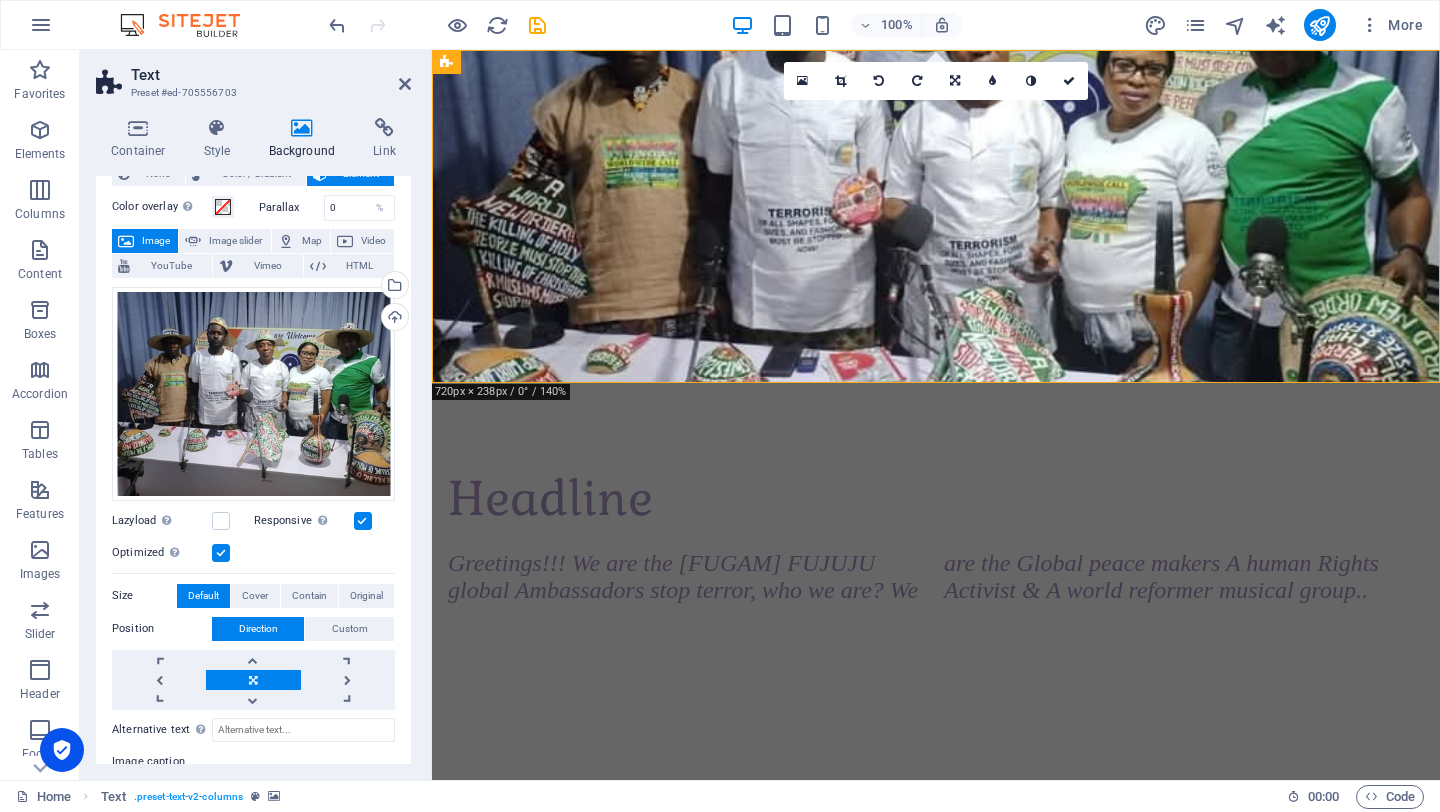 click at bounding box center [363, 521] 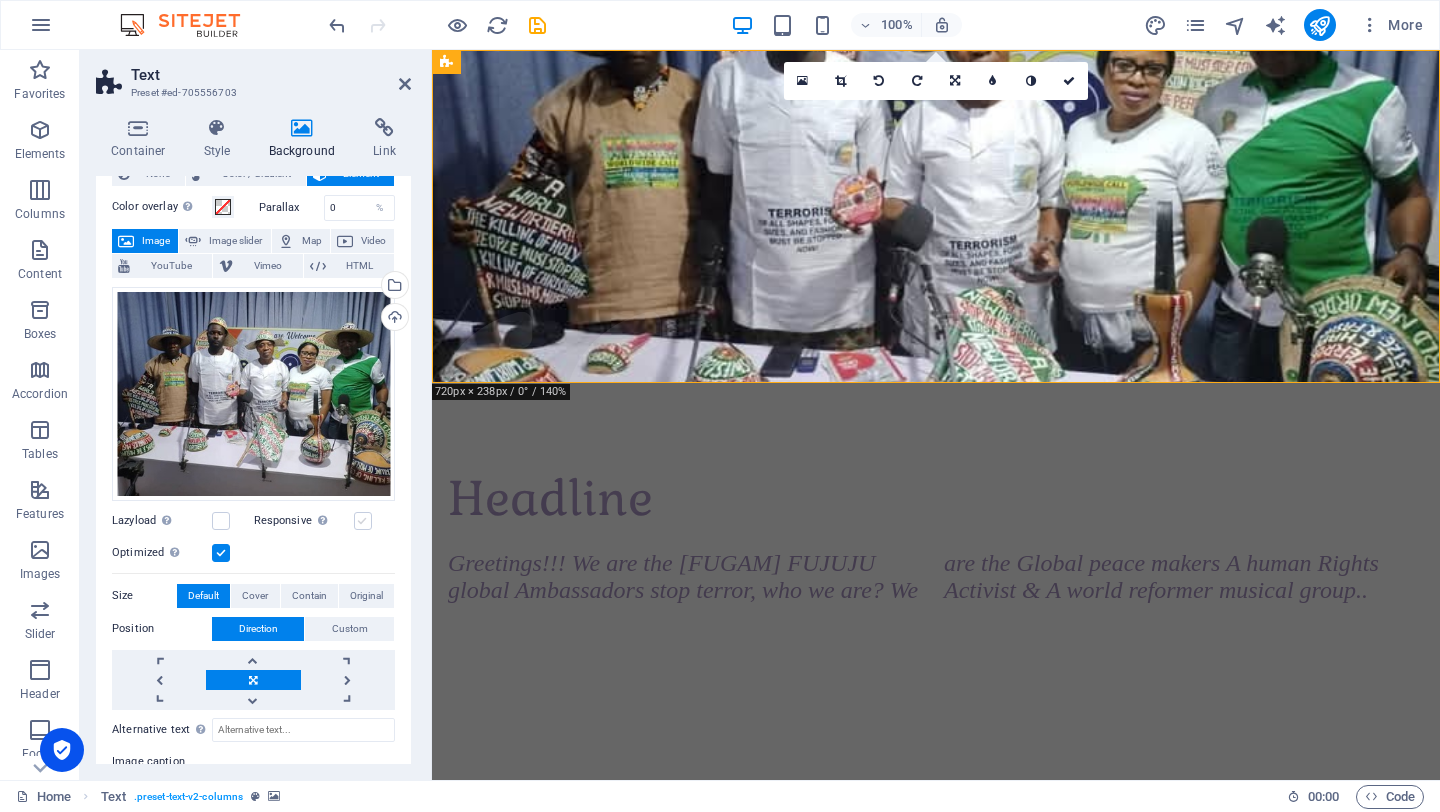 click at bounding box center [363, 521] 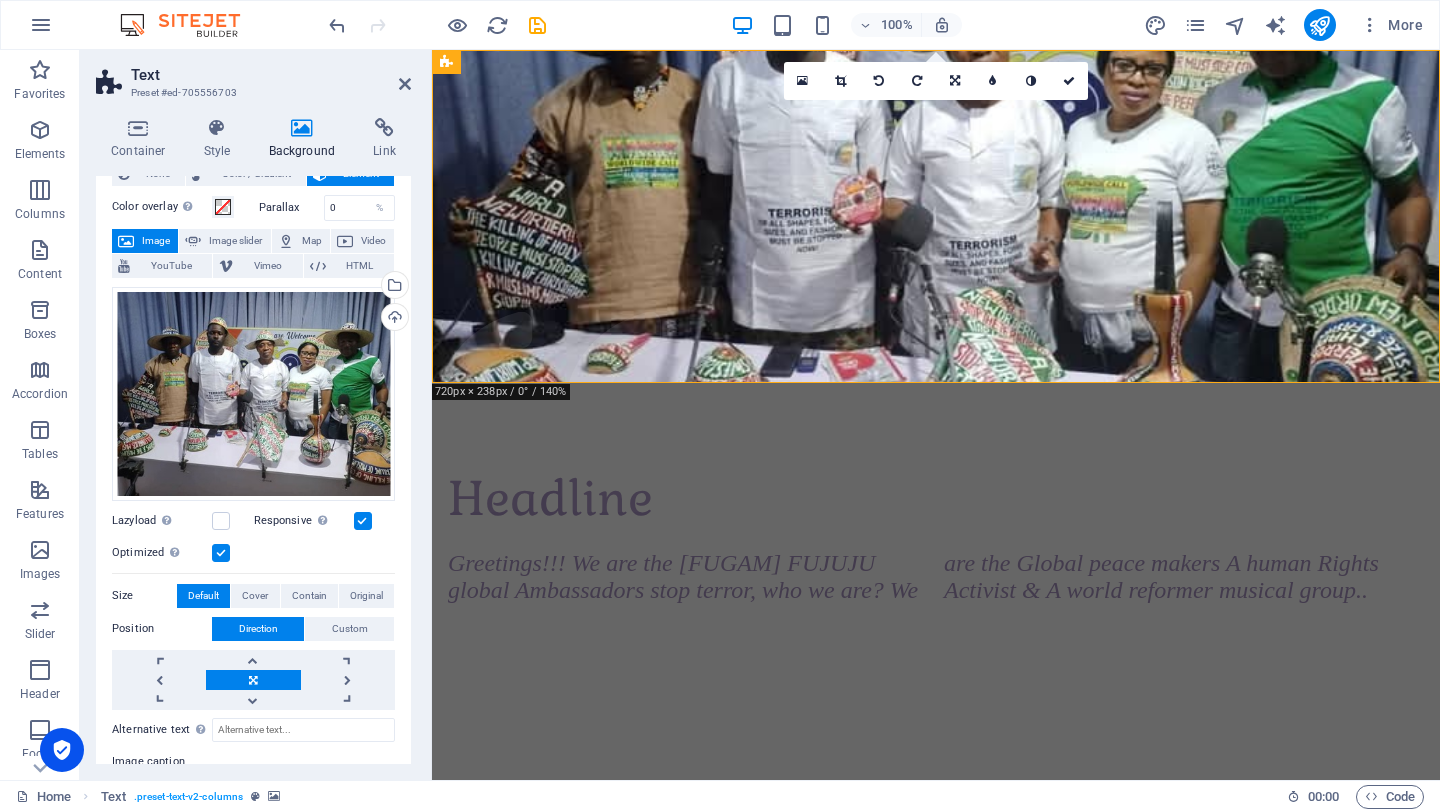 click at bounding box center (221, 553) 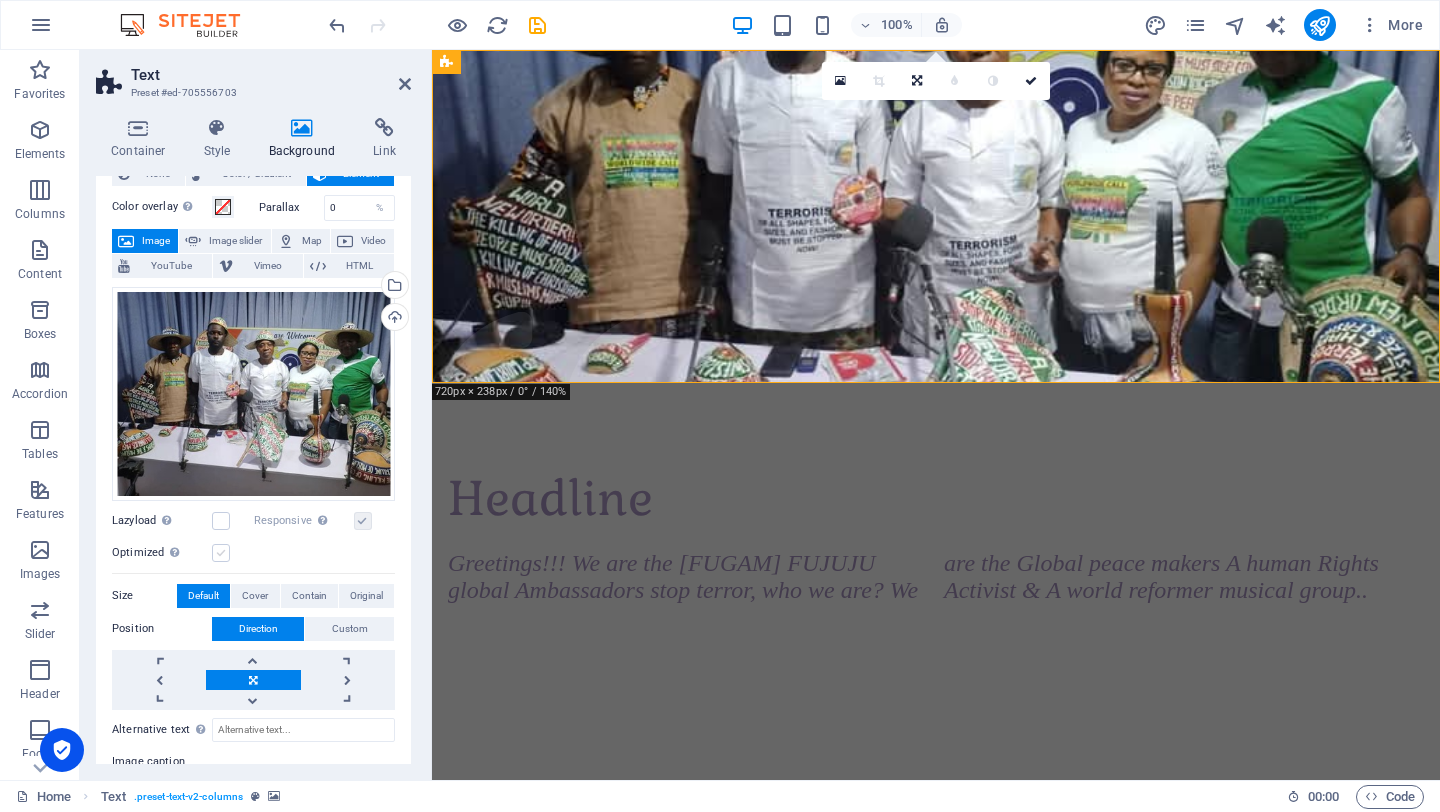 click at bounding box center [221, 553] 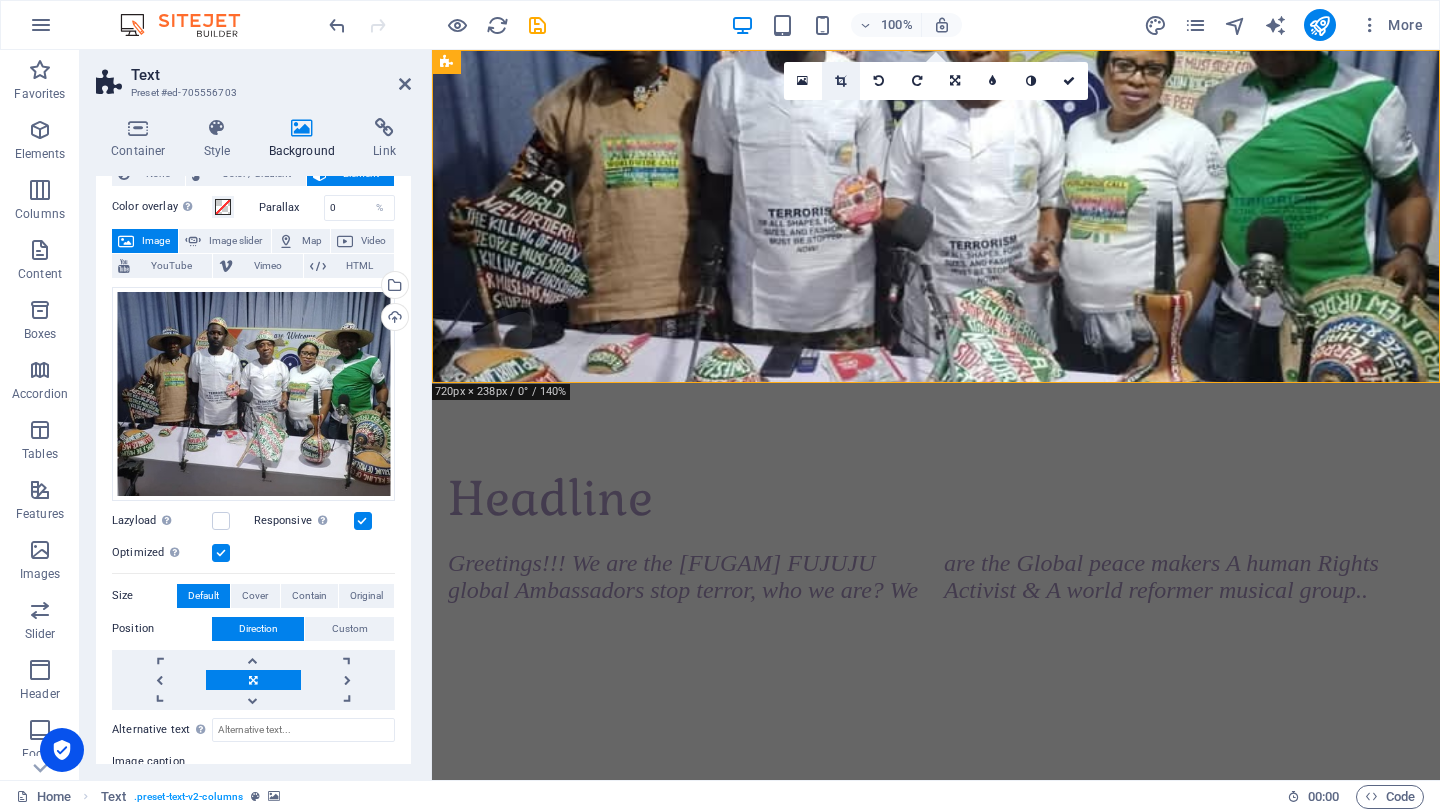 click at bounding box center [840, 81] 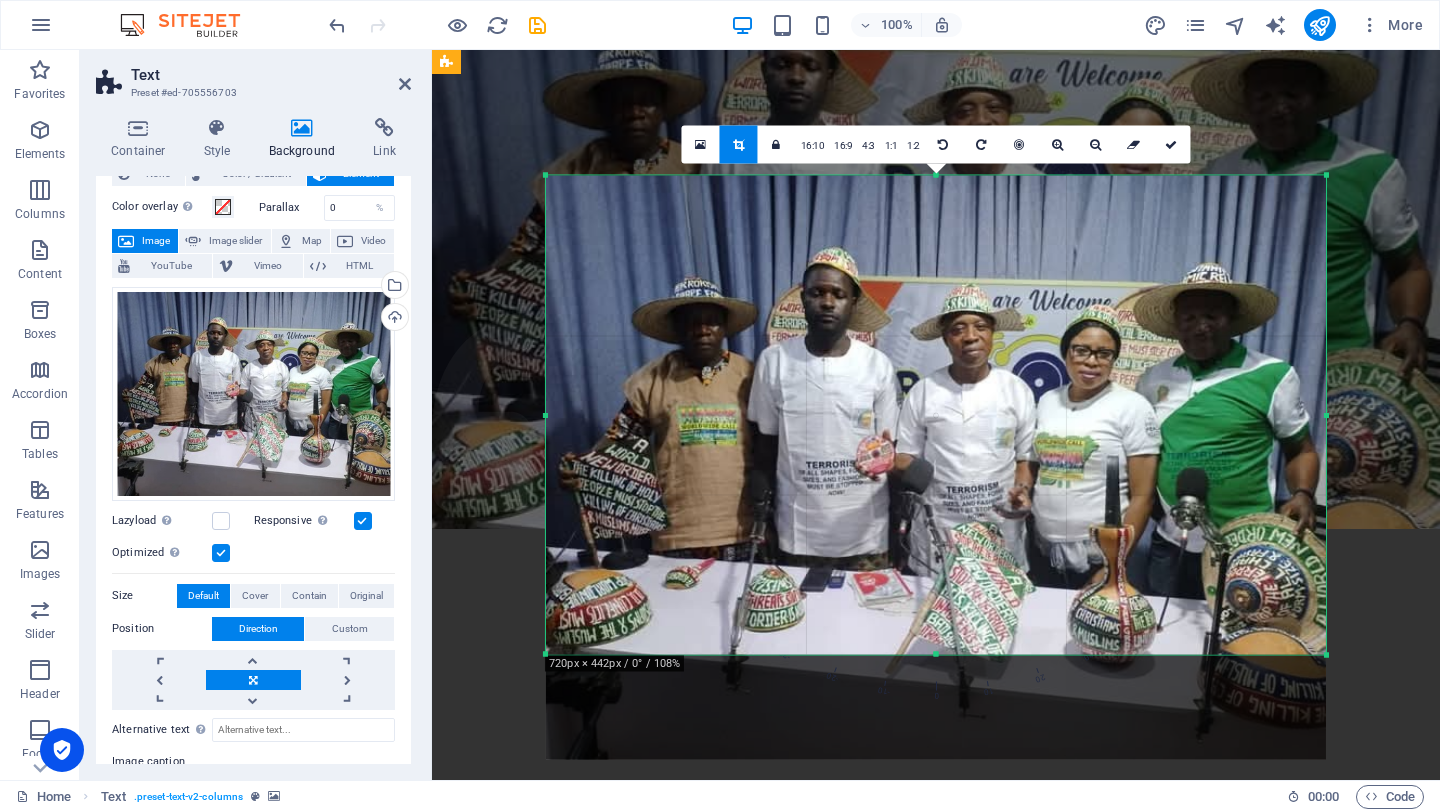 drag, startPoint x: 934, startPoint y: 707, endPoint x: 940, endPoint y: 602, distance: 105.17129 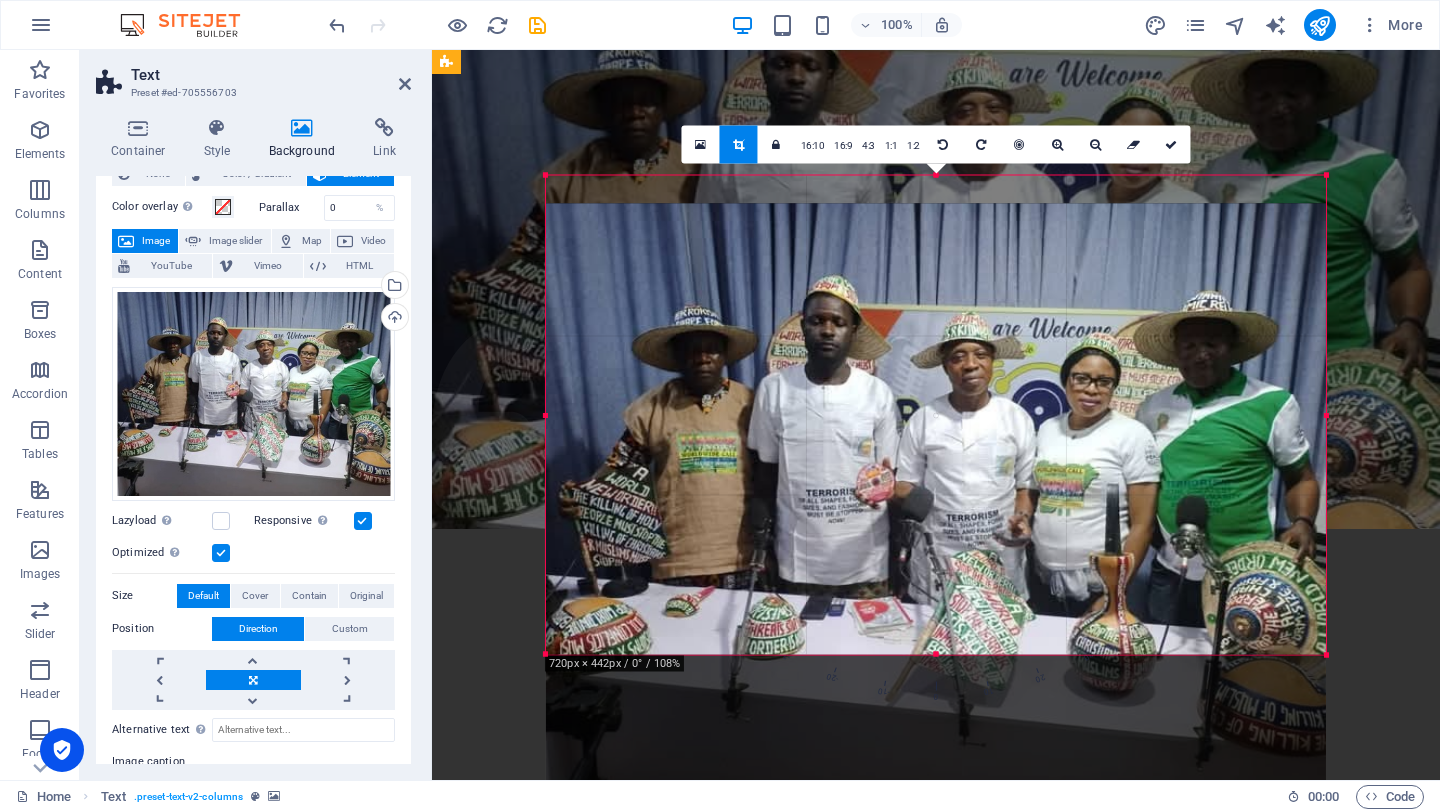 drag, startPoint x: 1014, startPoint y: 178, endPoint x: 1015, endPoint y: 199, distance: 21.023796 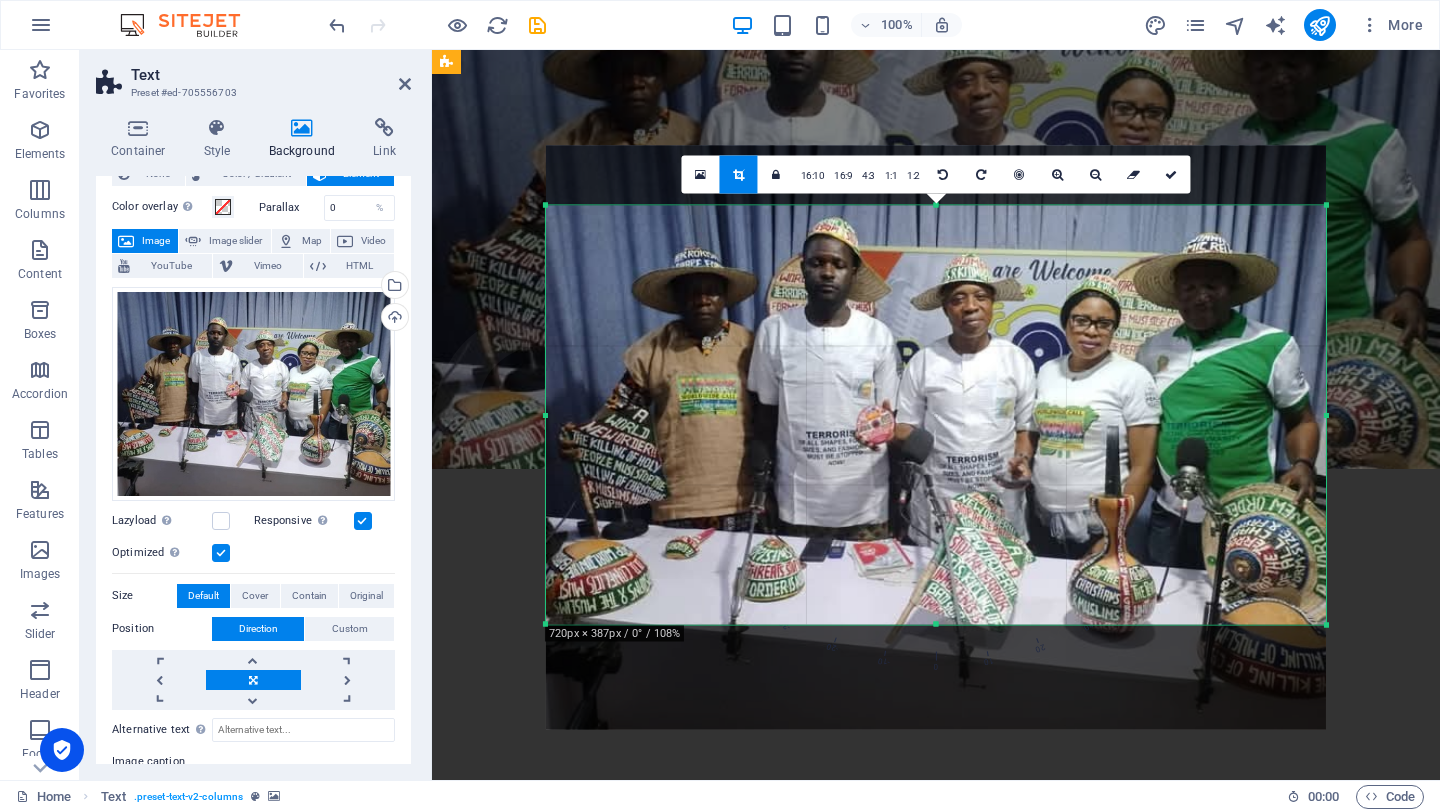 drag, startPoint x: 937, startPoint y: 177, endPoint x: 948, endPoint y: 237, distance: 61 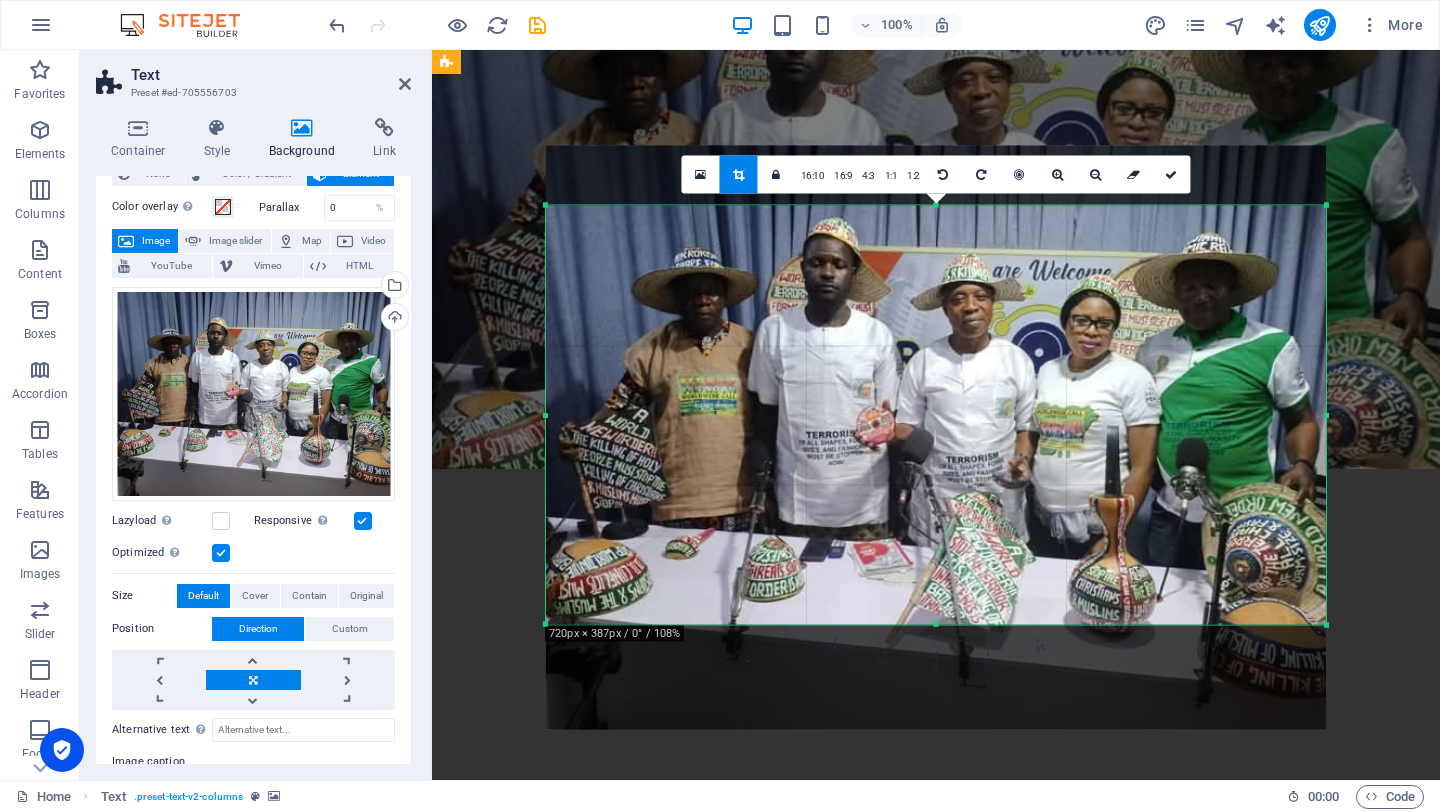 click on "Drag here to replace the existing content. Press “Ctrl” if you want to create a new element." at bounding box center (936, 415) 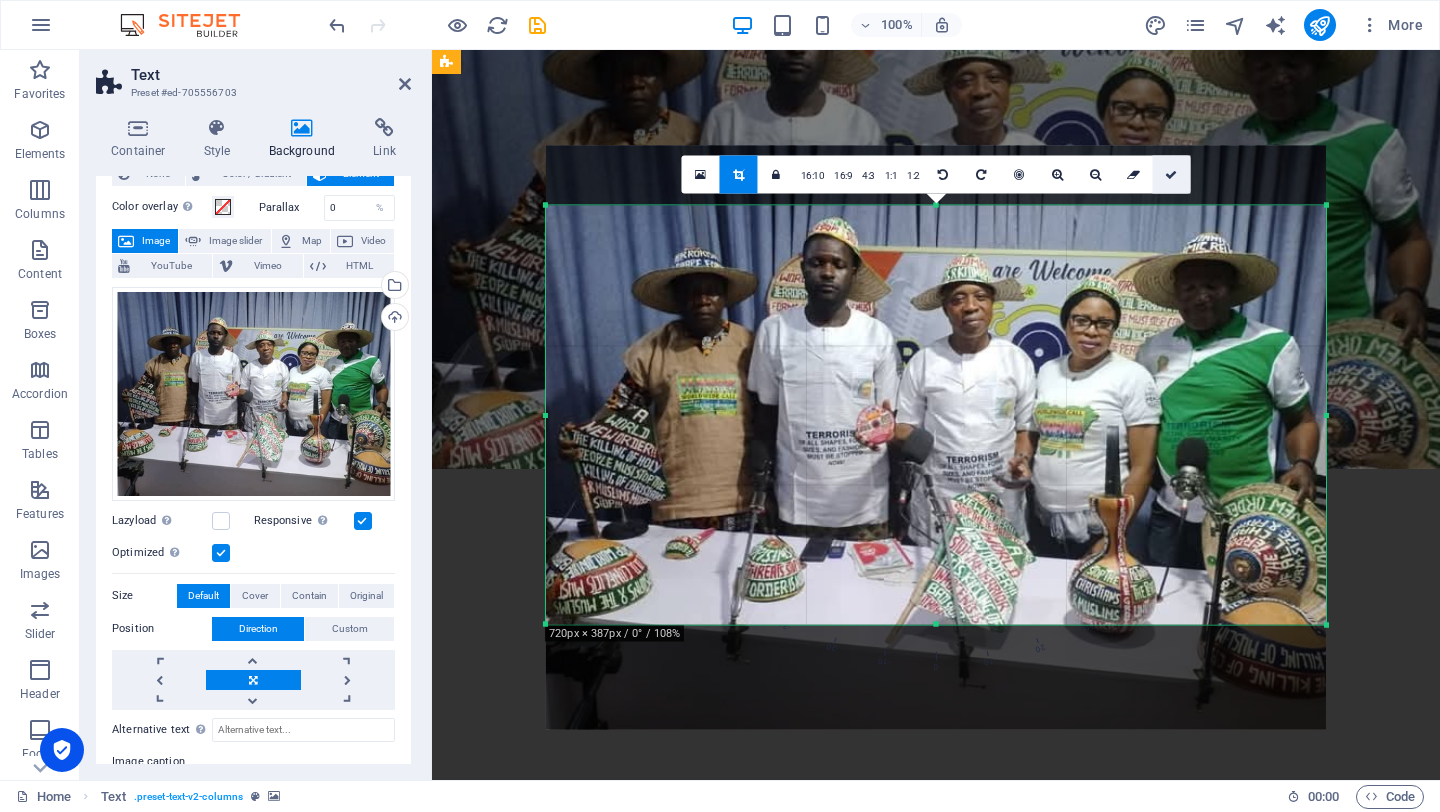click at bounding box center [1171, 175] 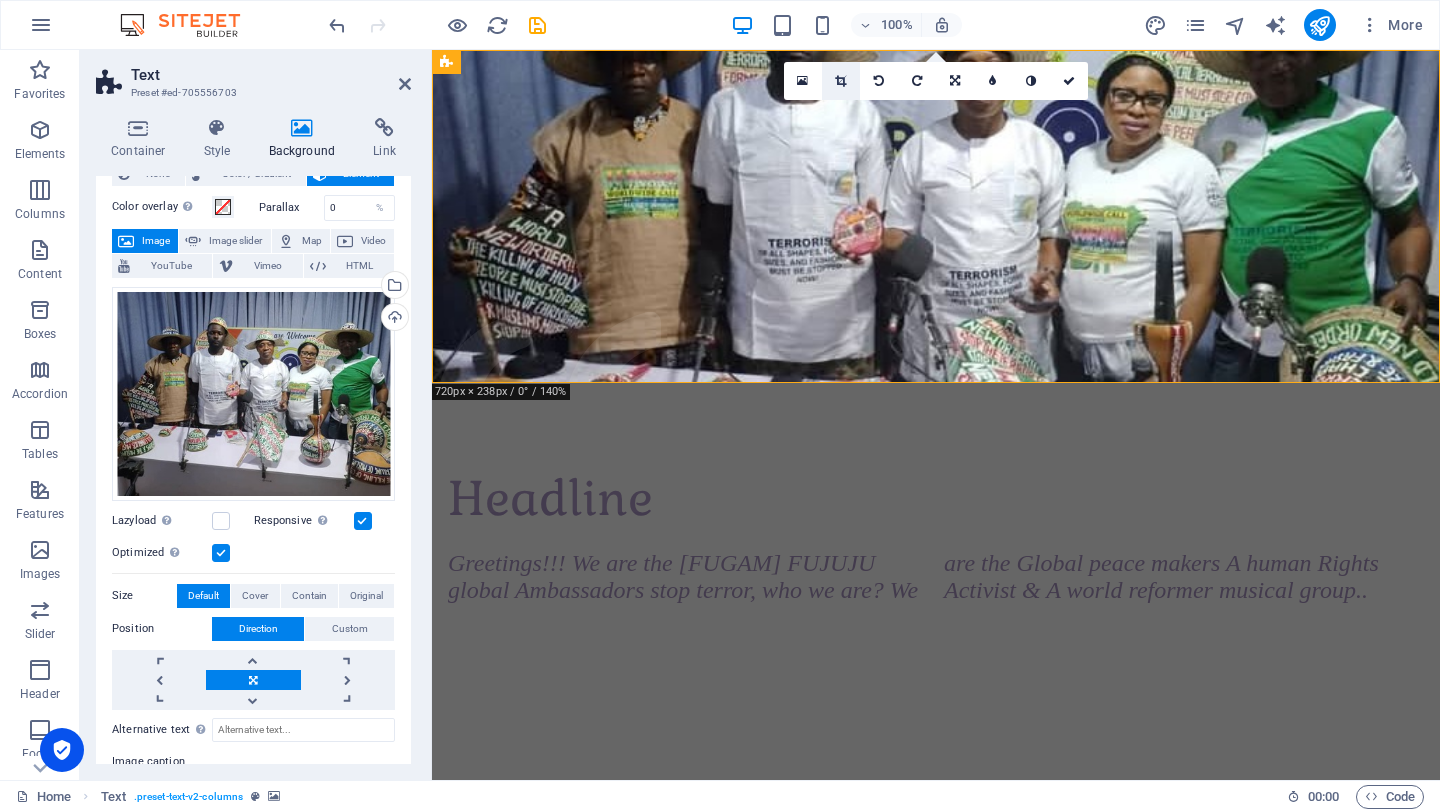 click at bounding box center [840, 81] 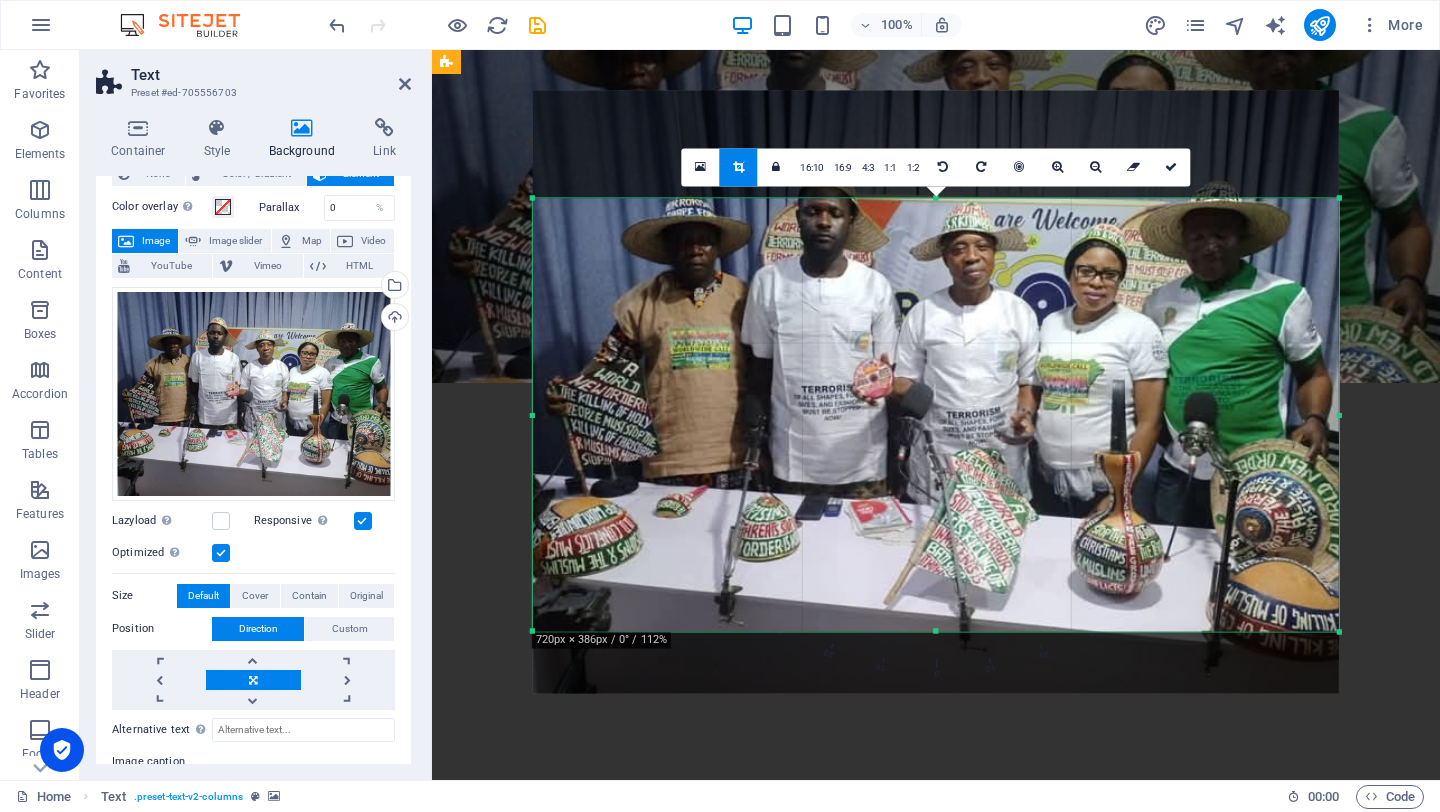 drag, startPoint x: 982, startPoint y: 614, endPoint x: 977, endPoint y: 568, distance: 46.270943 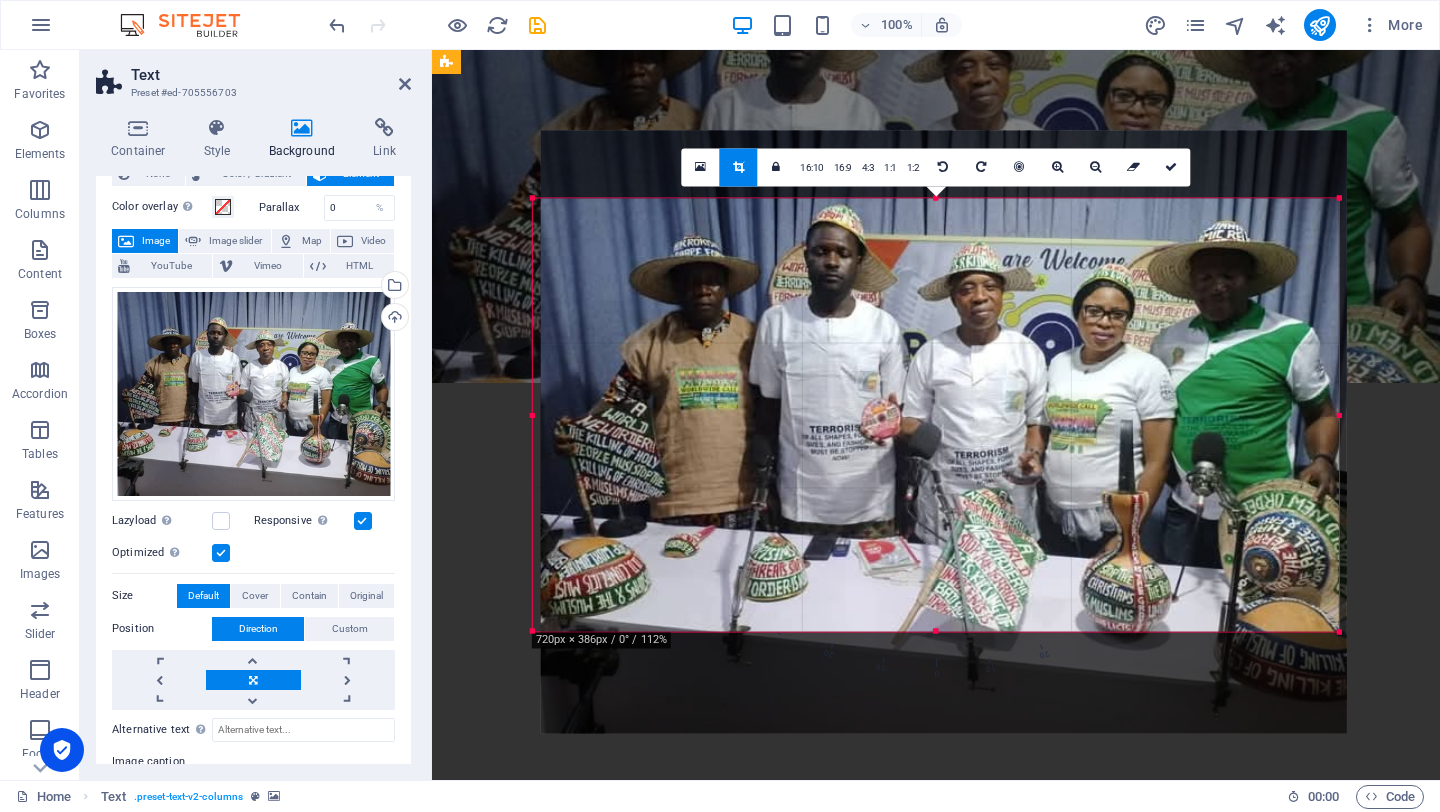 drag, startPoint x: 1048, startPoint y: 403, endPoint x: 1056, endPoint y: 443, distance: 40.792156 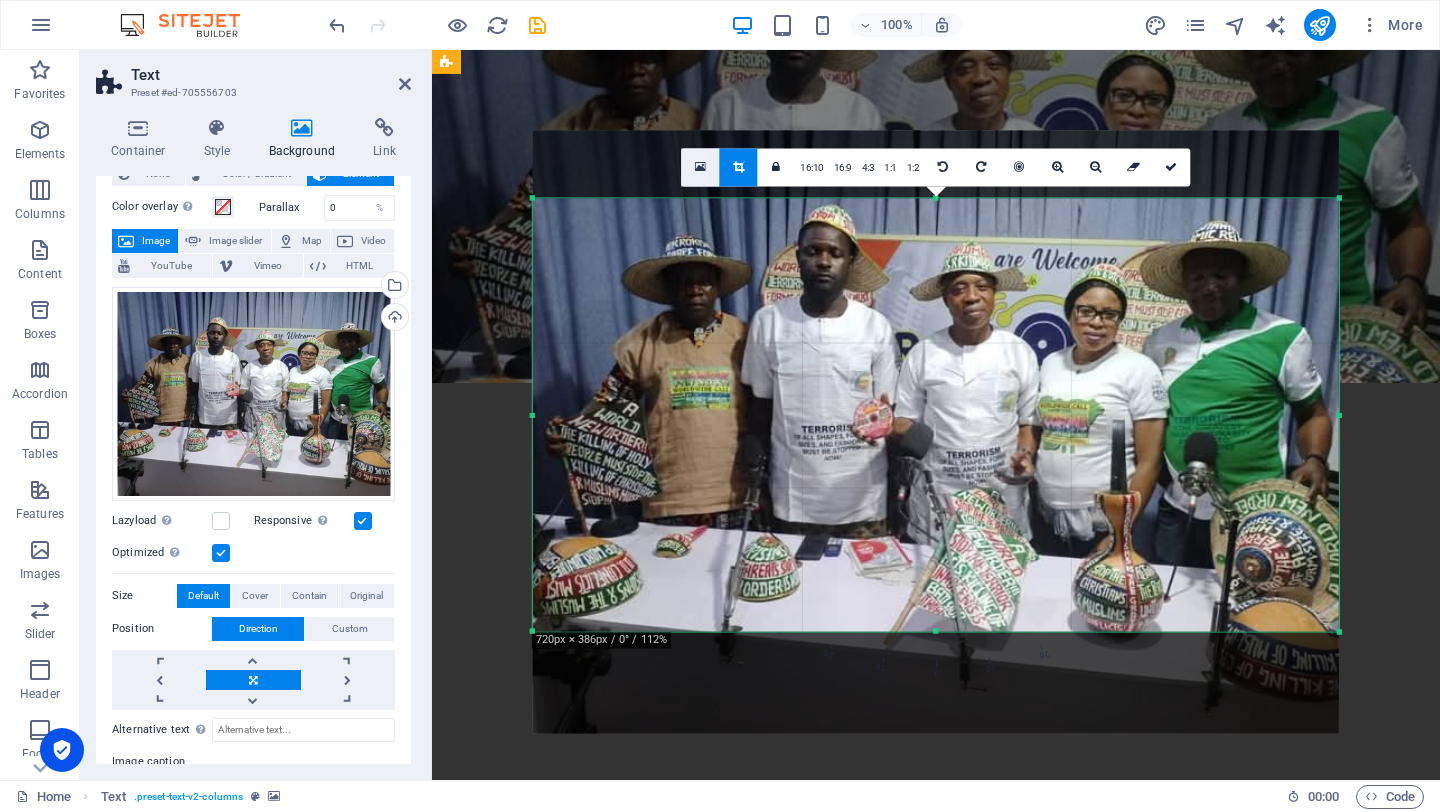 click at bounding box center [700, 167] 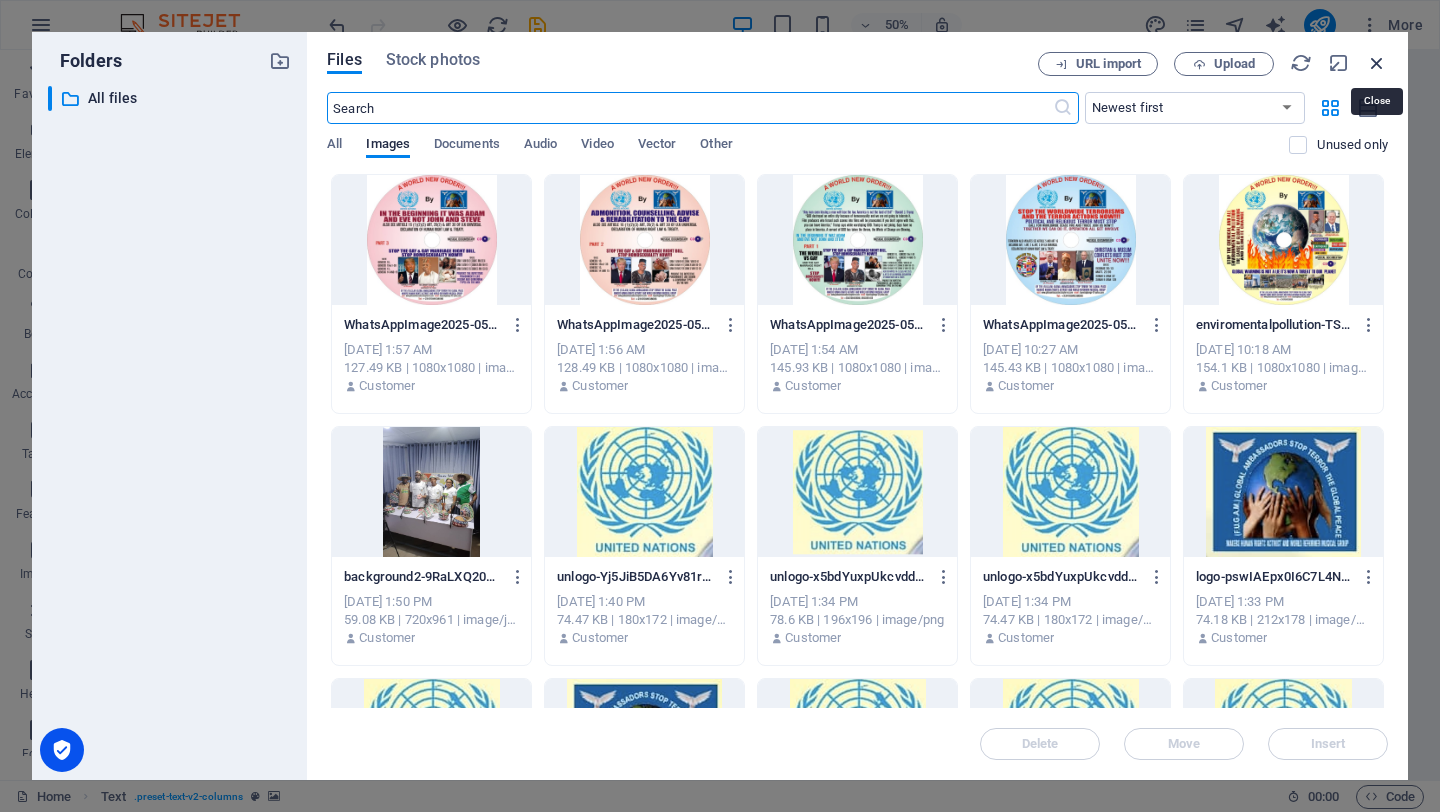 click at bounding box center (1377, 63) 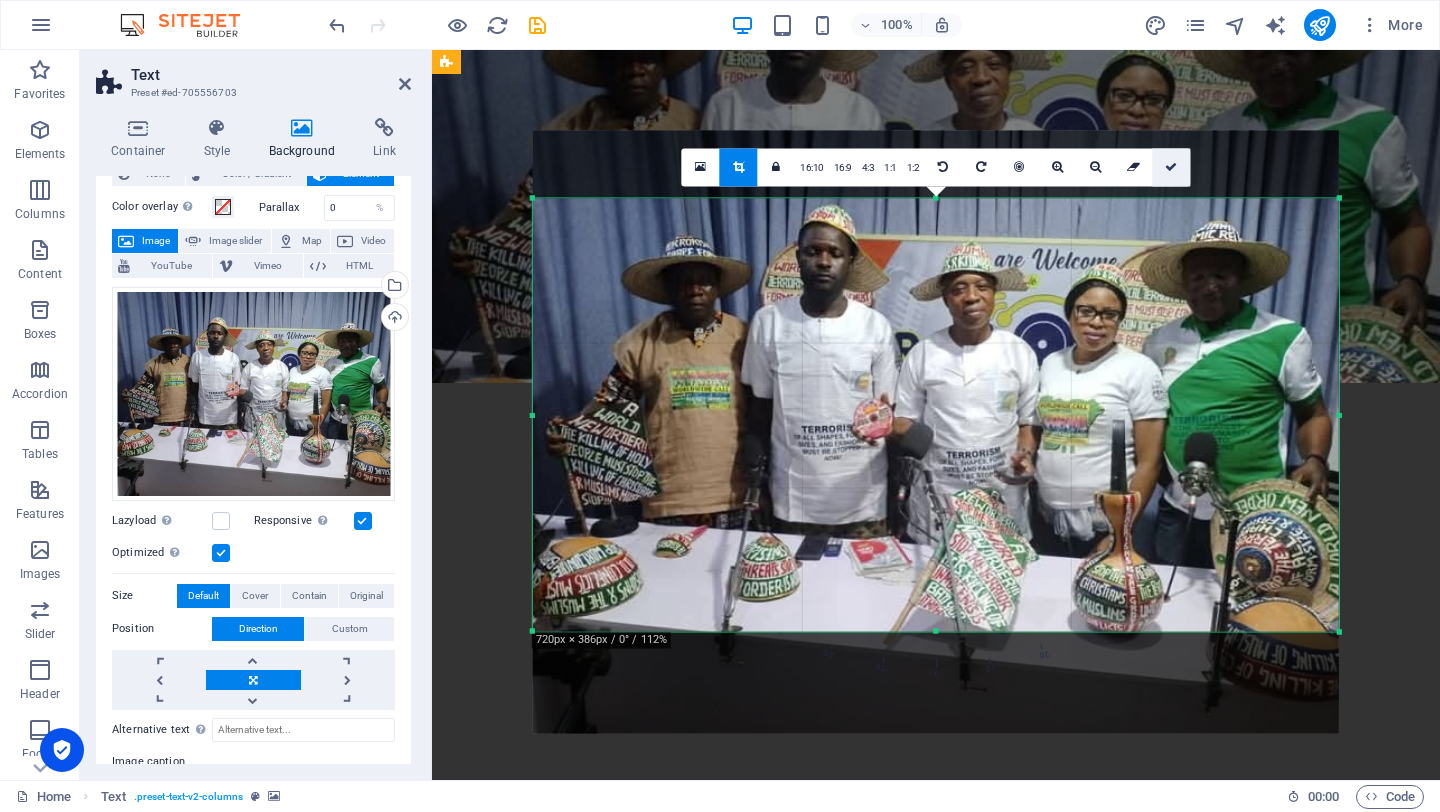 click at bounding box center (1171, 167) 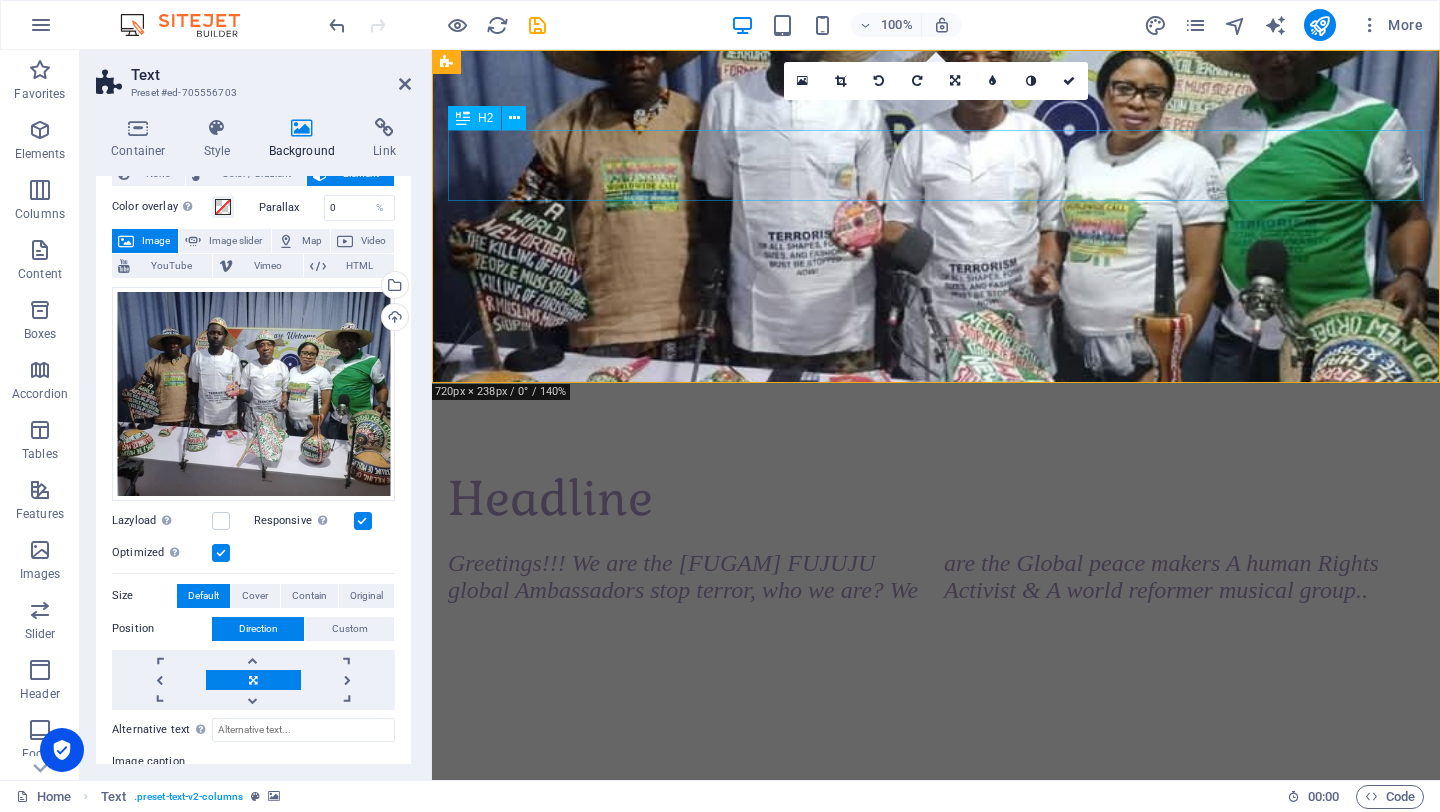 click on "Headline" at bounding box center (936, 498) 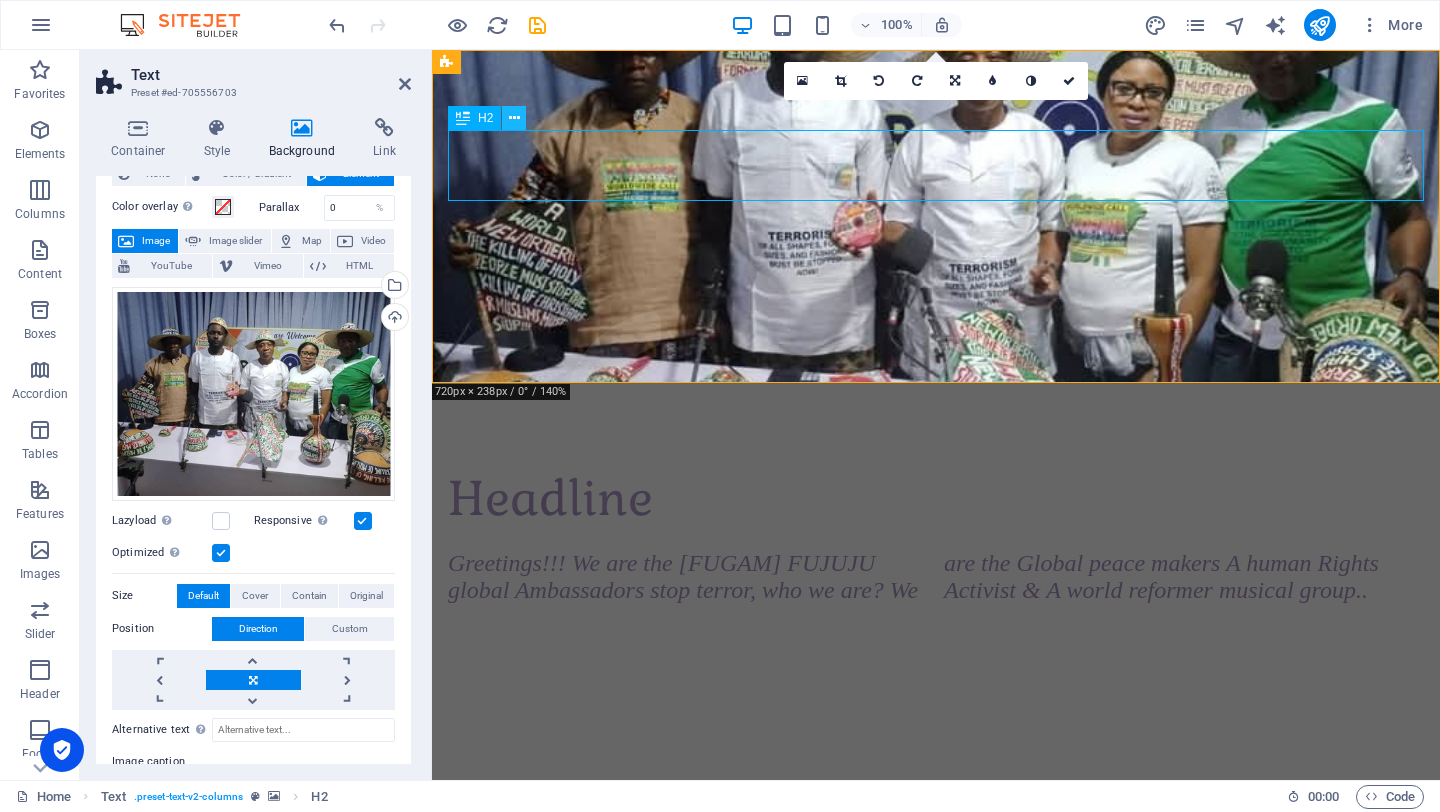 click at bounding box center [514, 118] 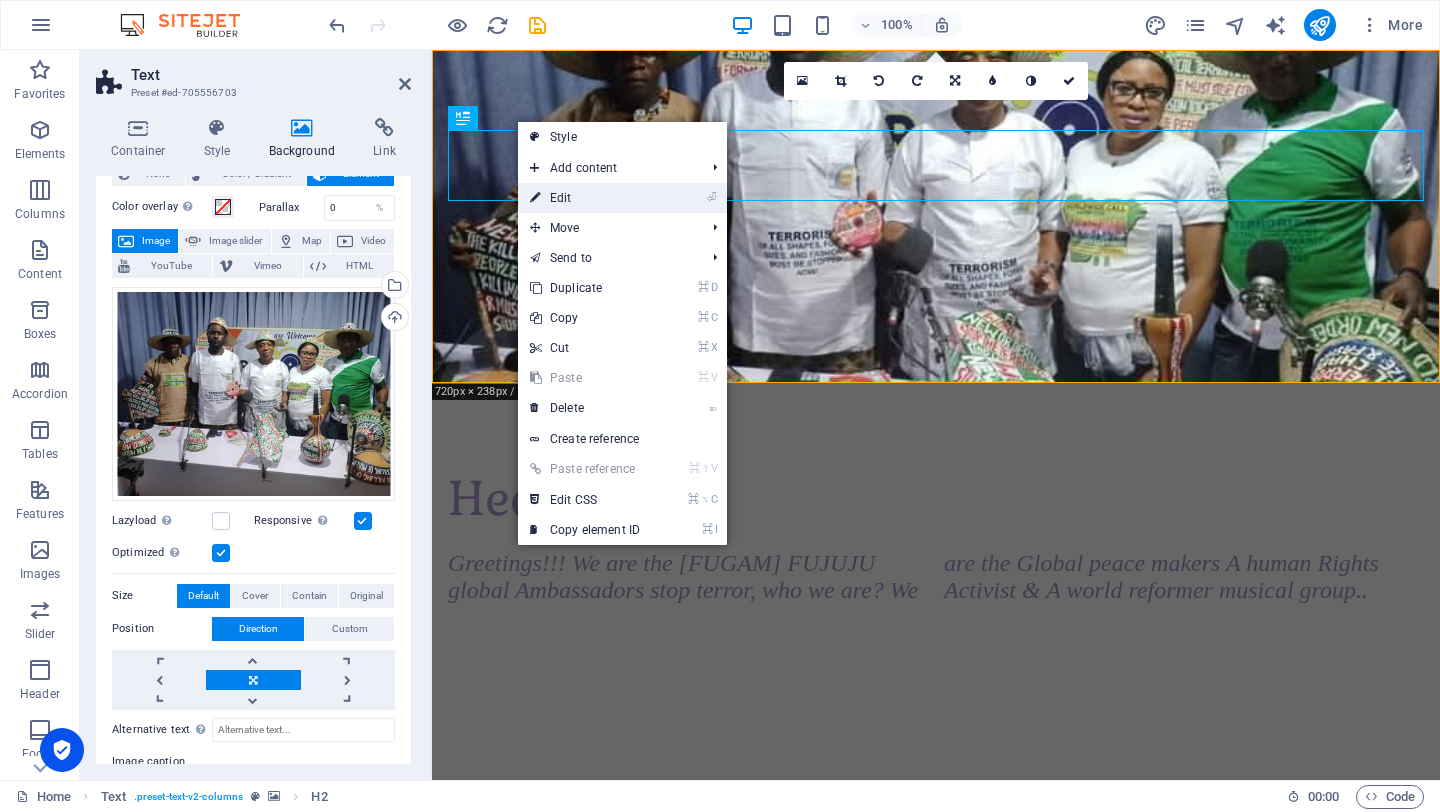click on "⏎  Edit" at bounding box center (585, 198) 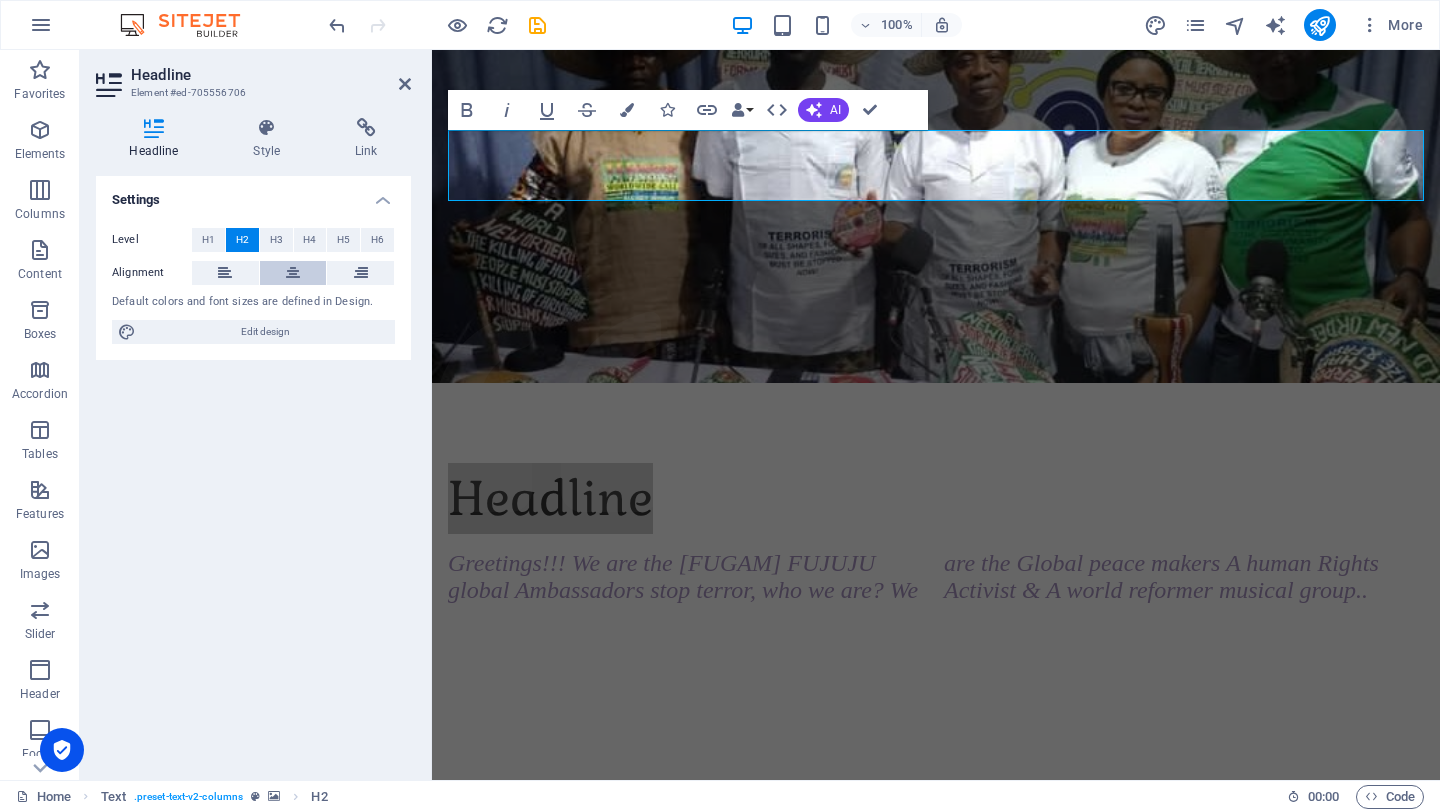 click at bounding box center [293, 273] 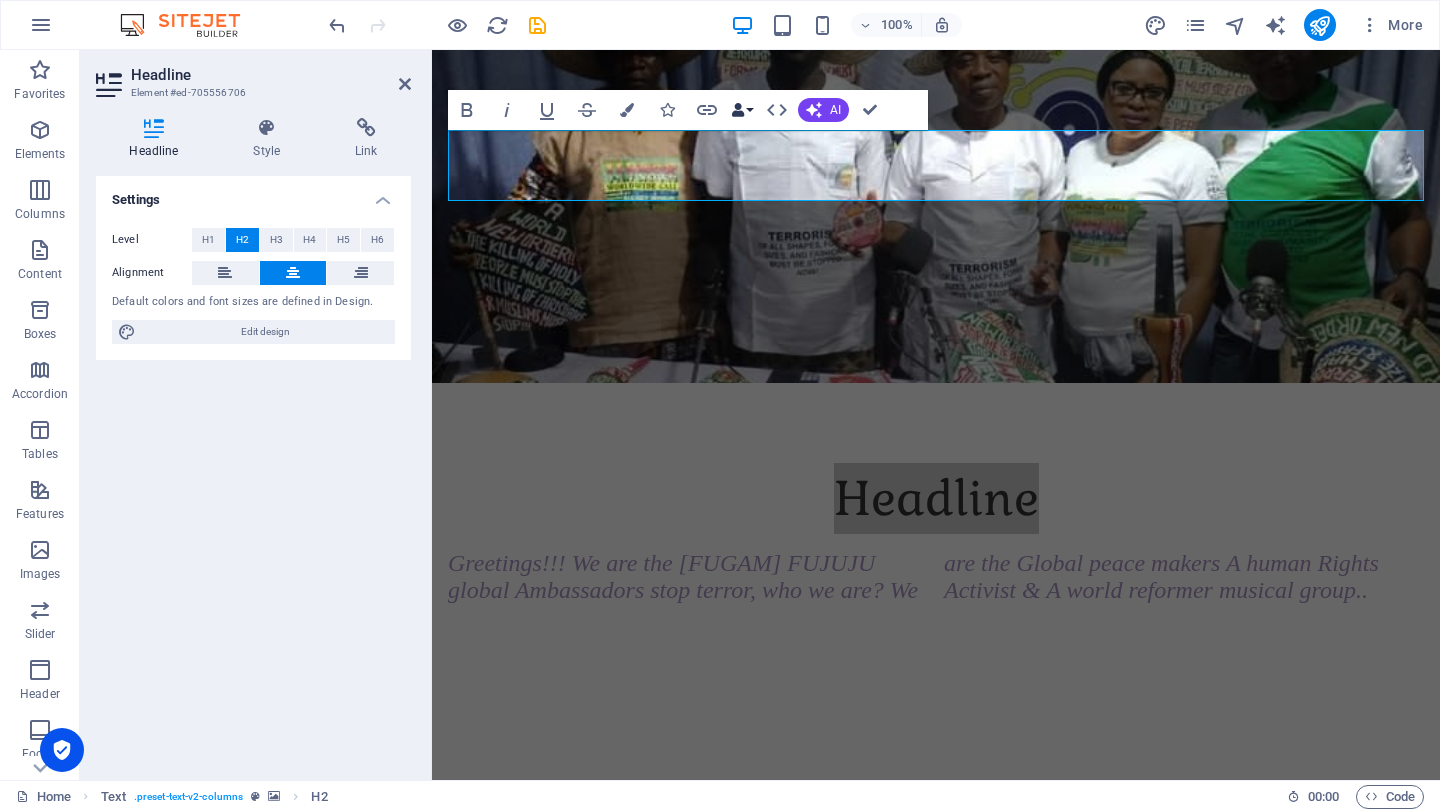 click on "Data Bindings" at bounding box center [742, 110] 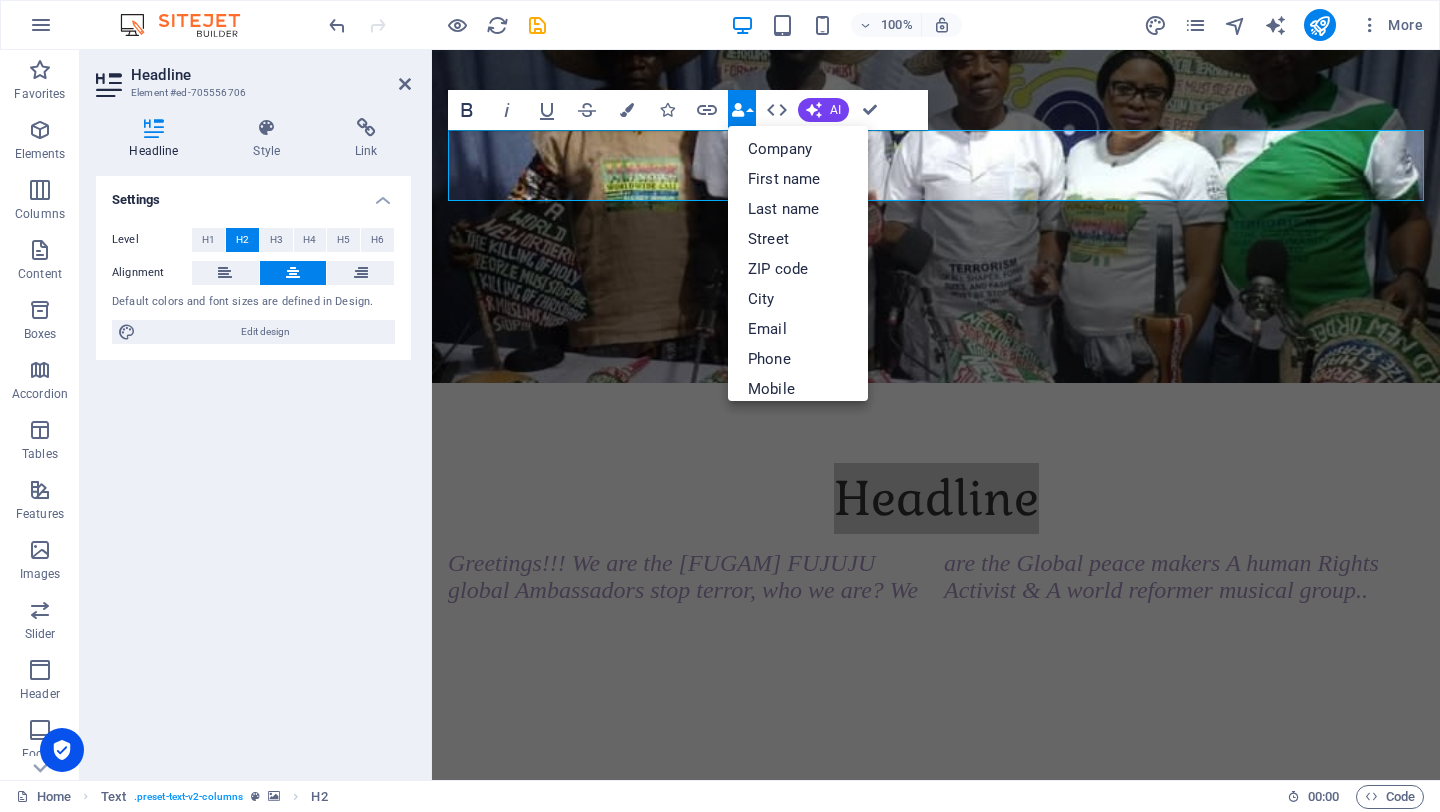 click 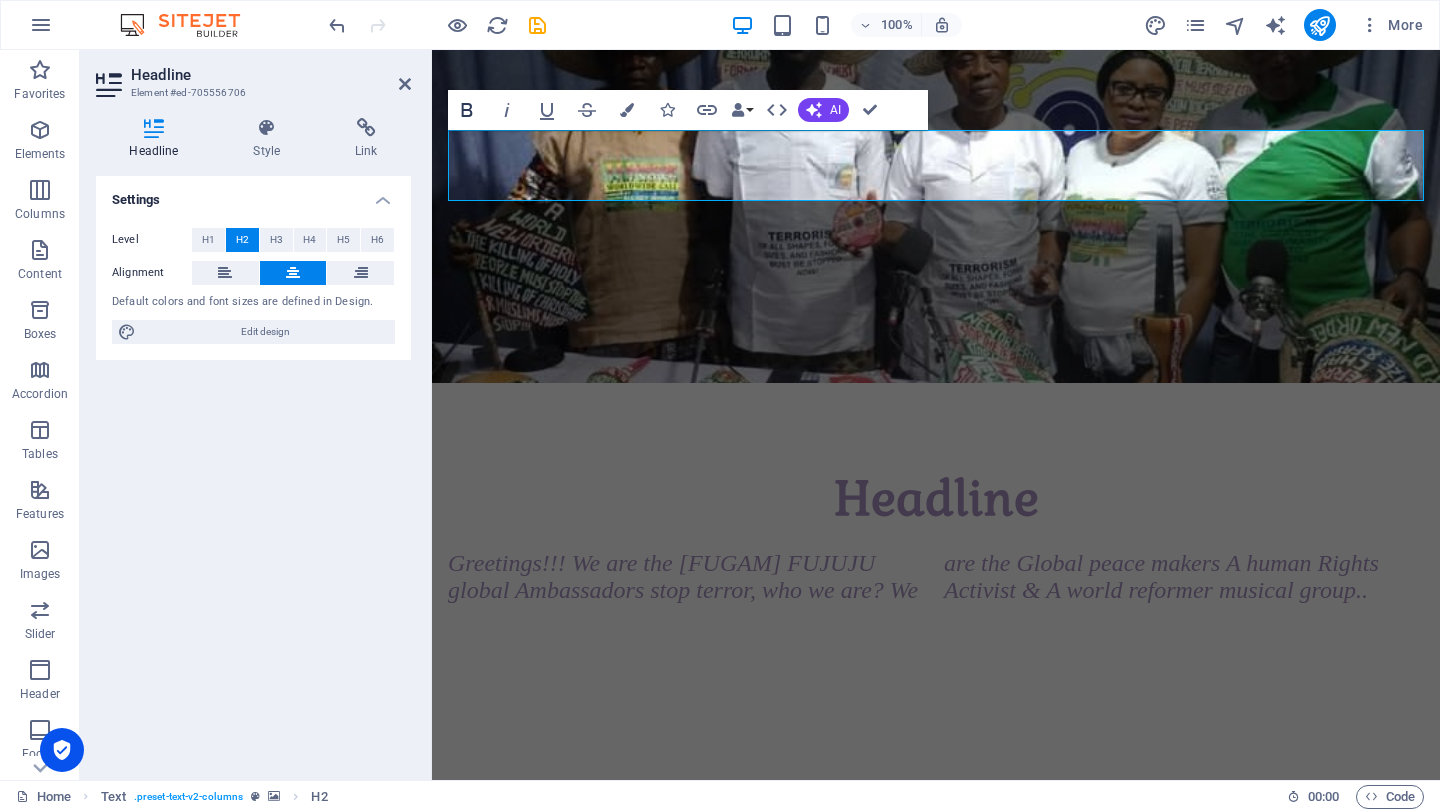click 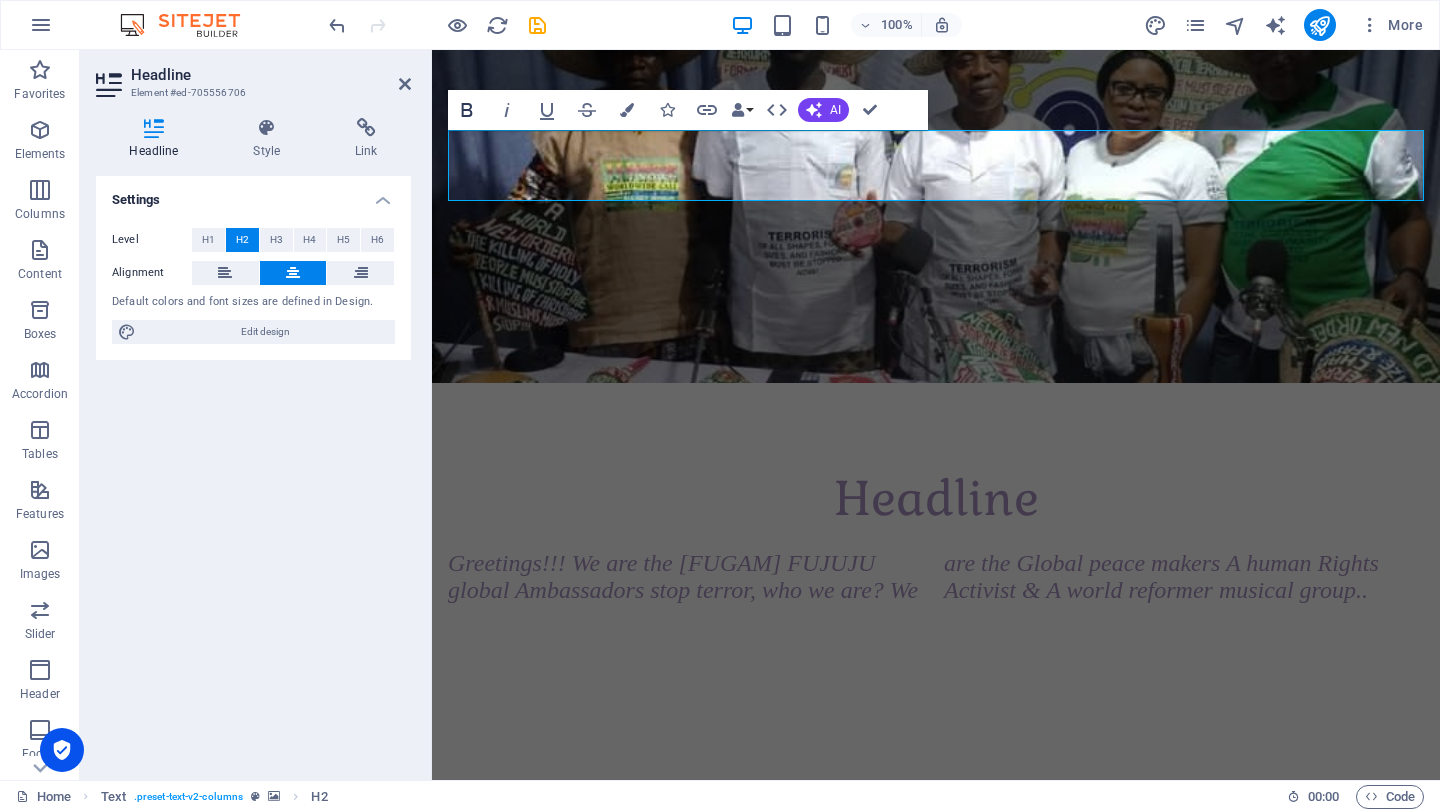click 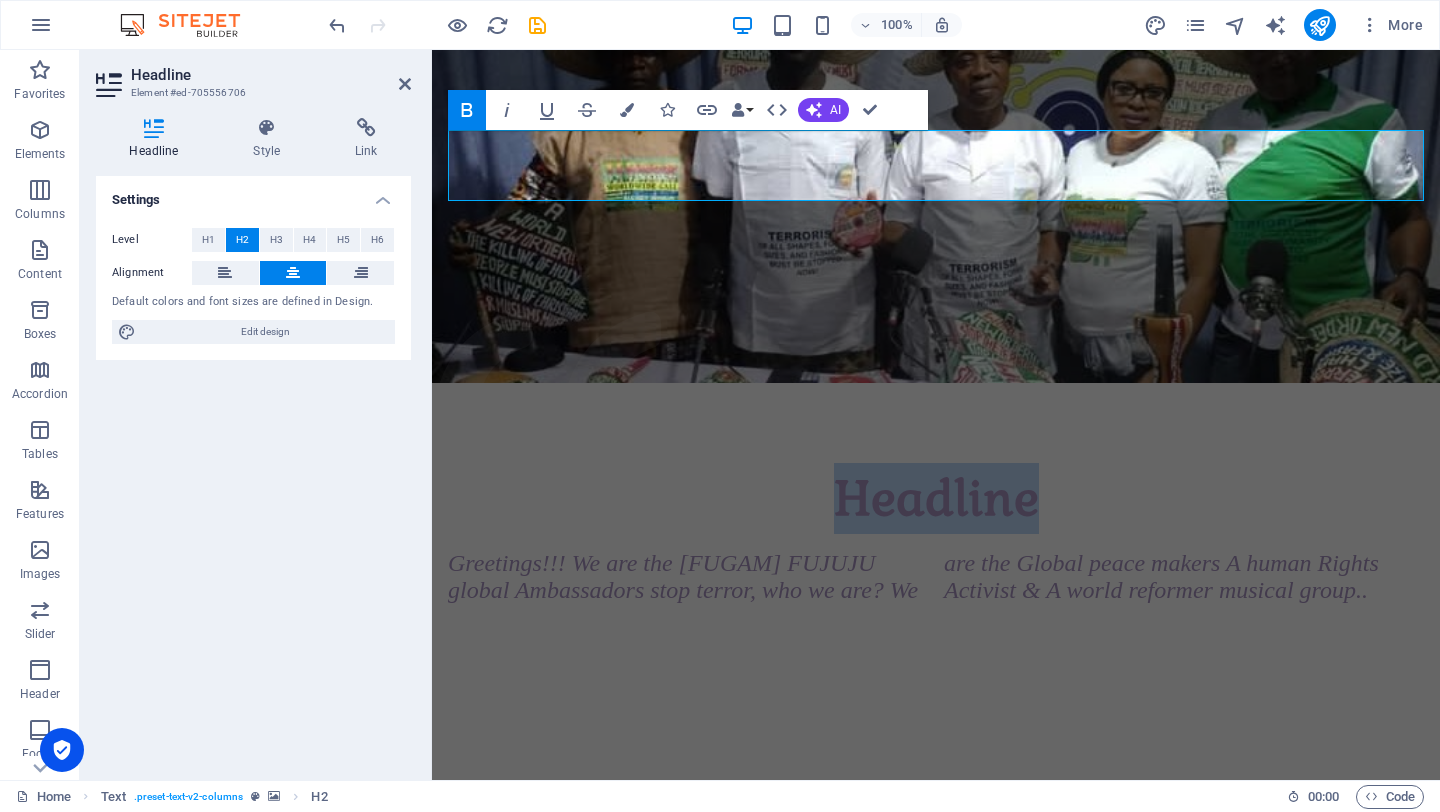 click 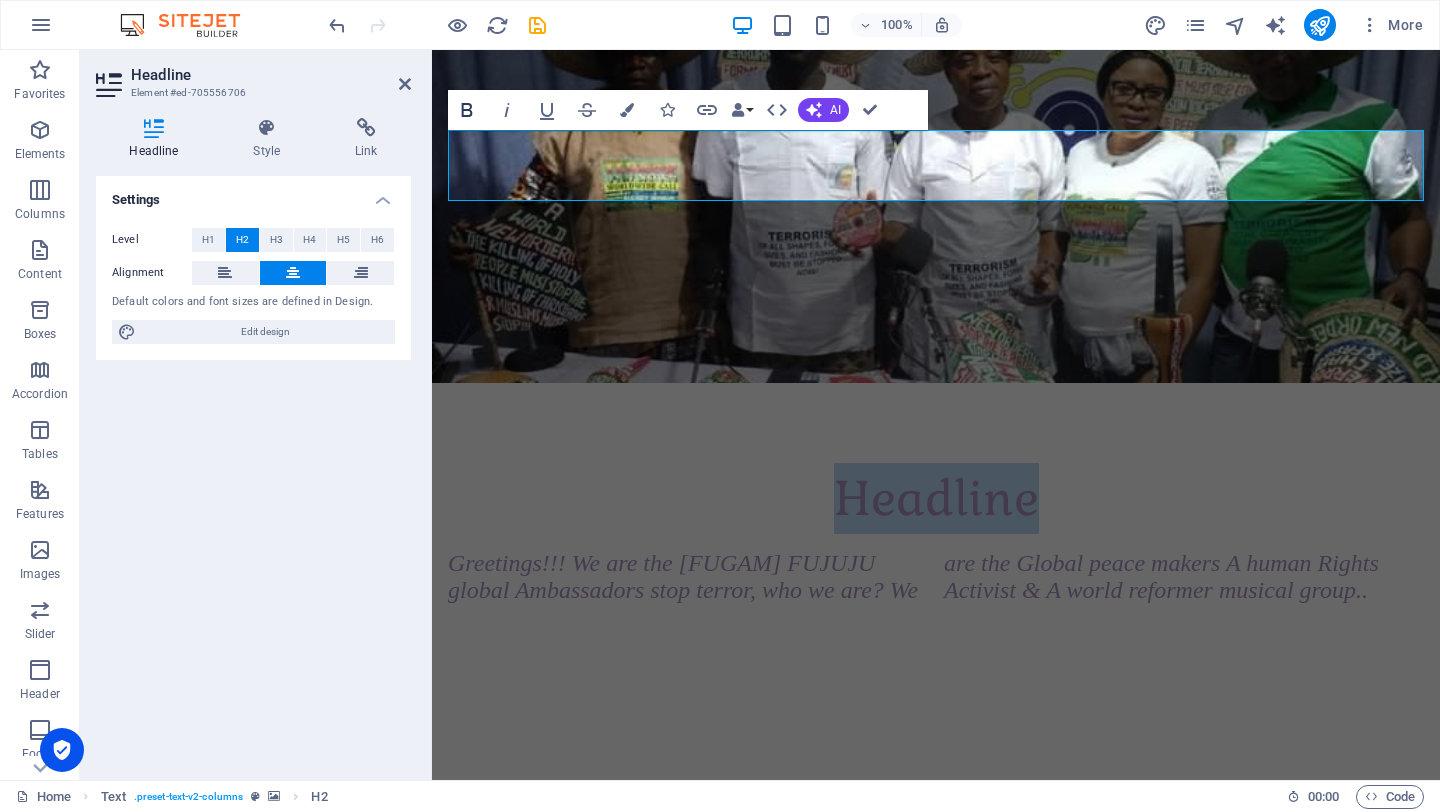 click 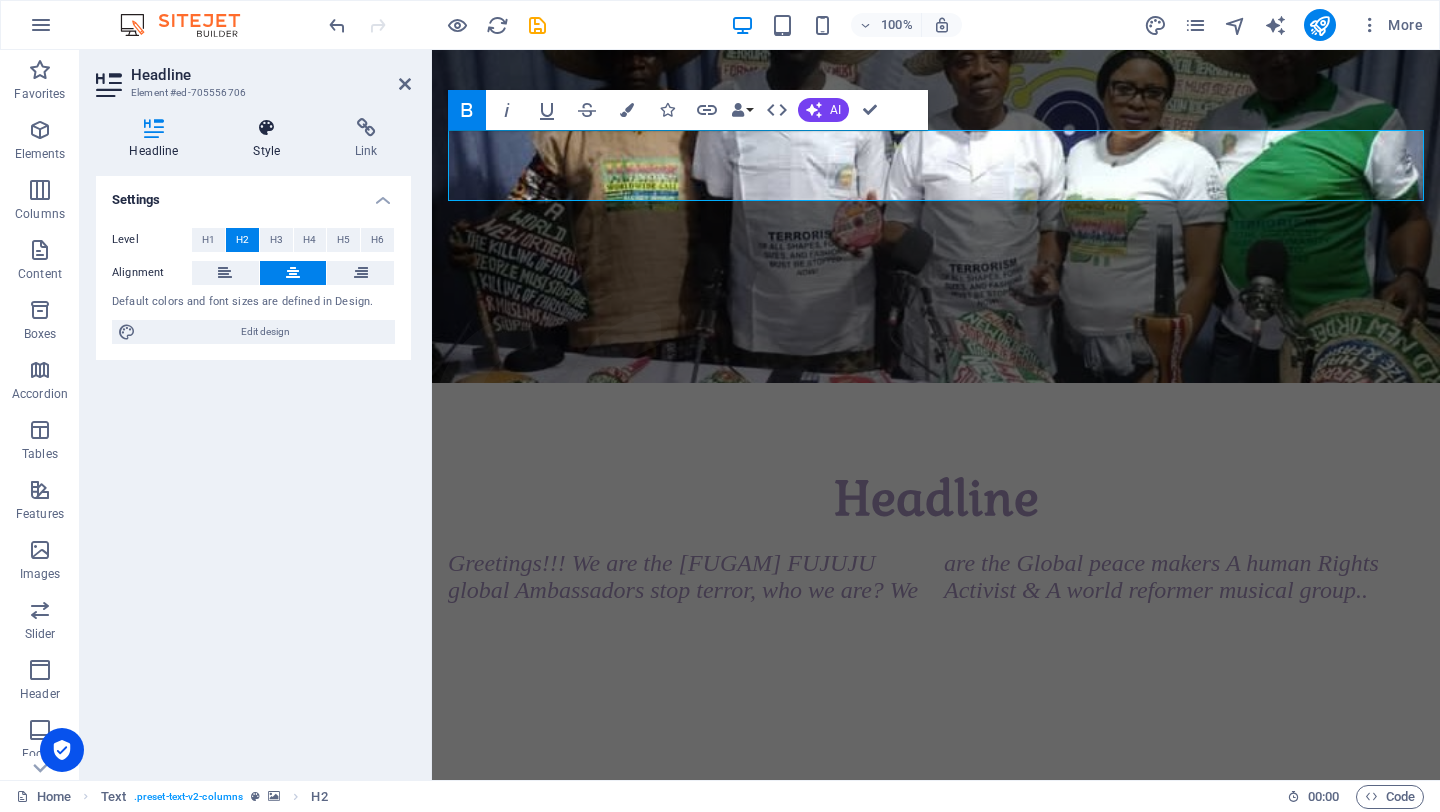 click at bounding box center (267, 128) 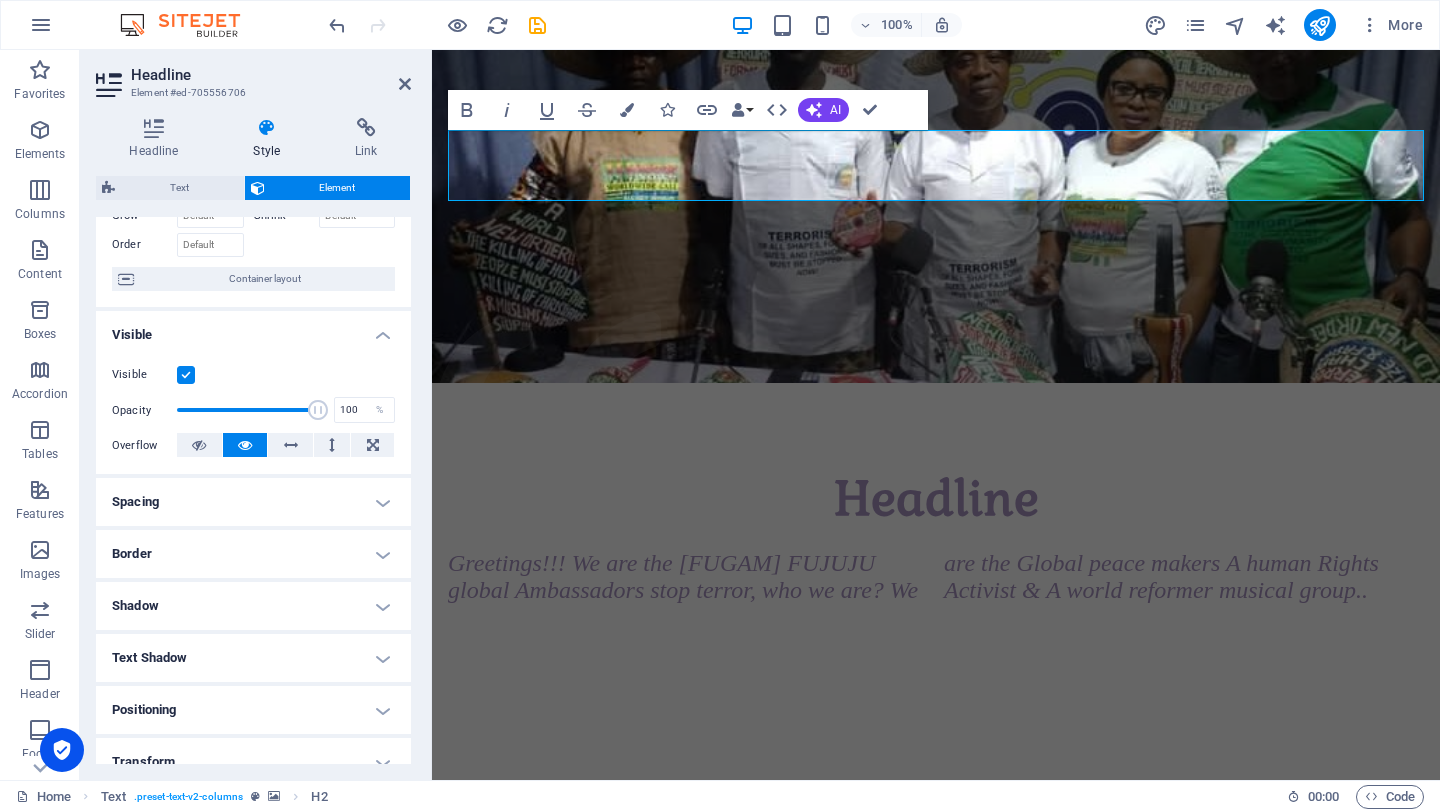 scroll, scrollTop: 139, scrollLeft: 0, axis: vertical 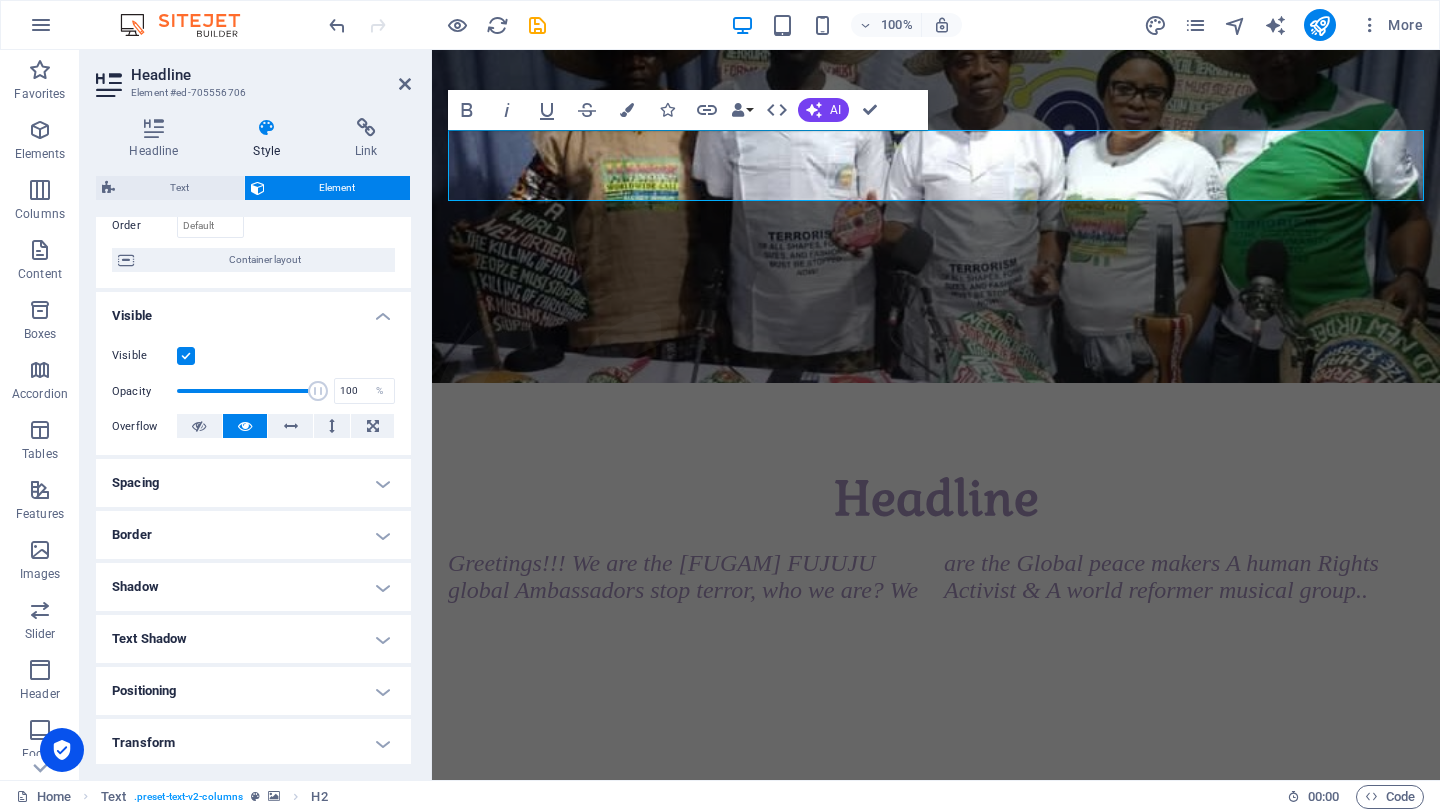 click on "Spacing" at bounding box center (253, 483) 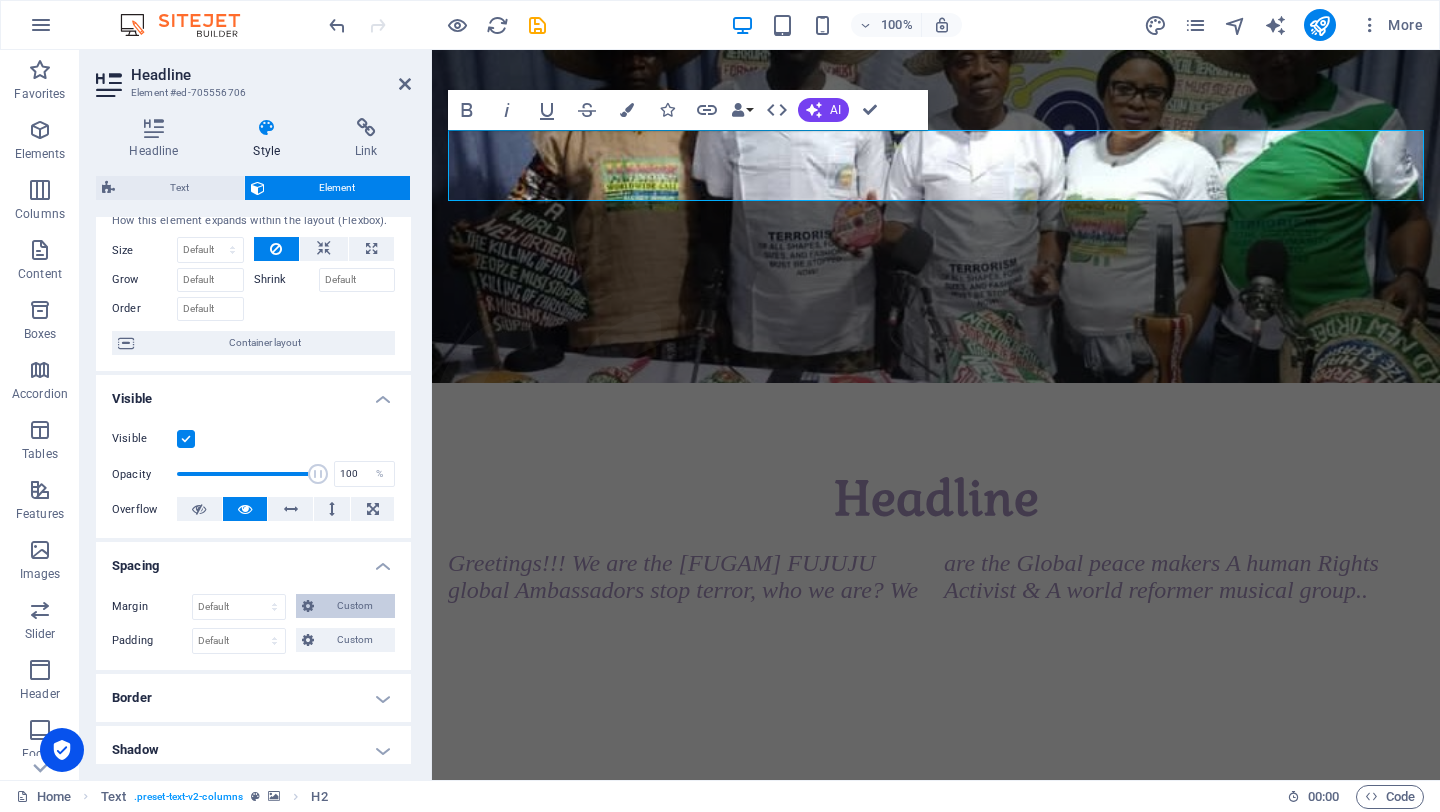 scroll, scrollTop: 0, scrollLeft: 0, axis: both 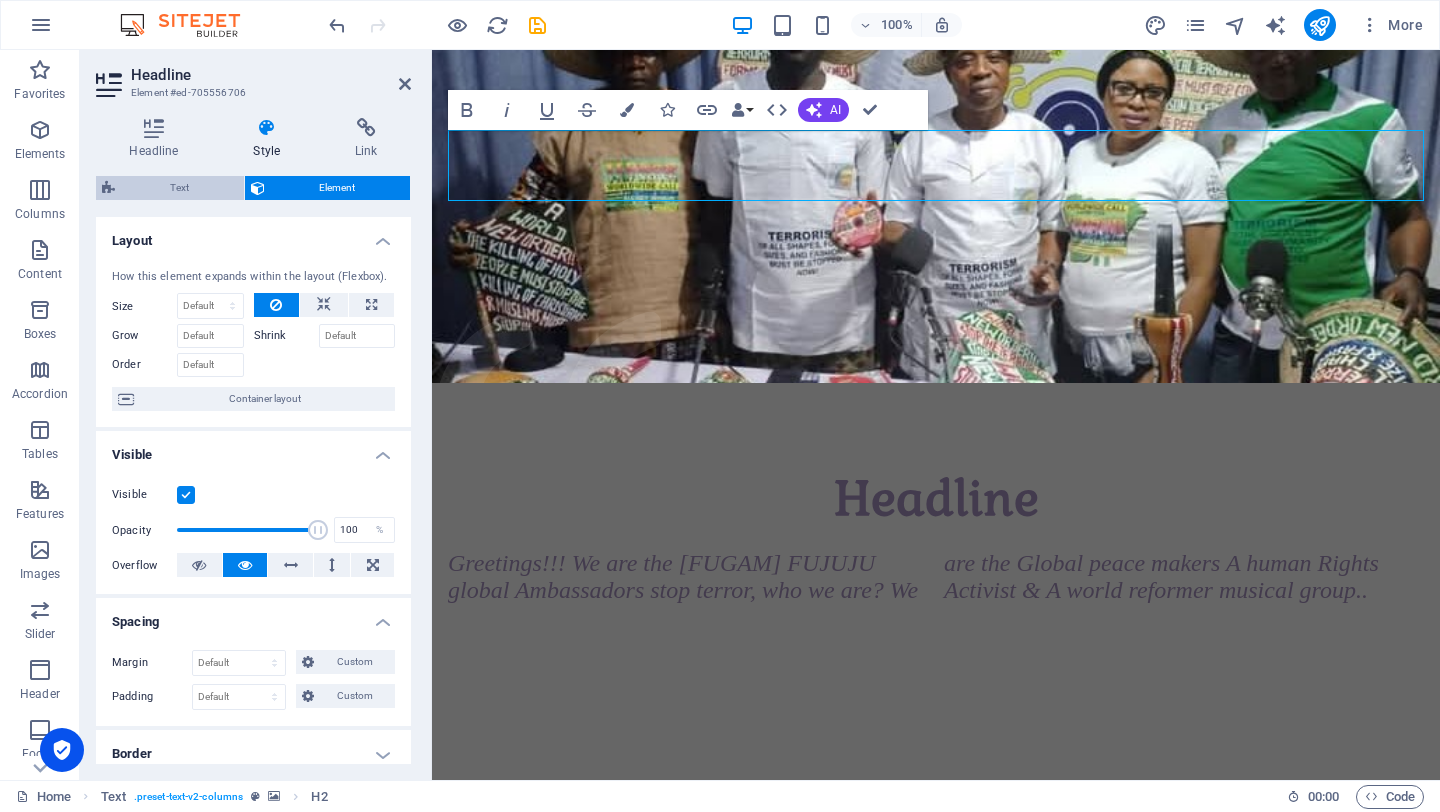 click on "Text" at bounding box center (179, 188) 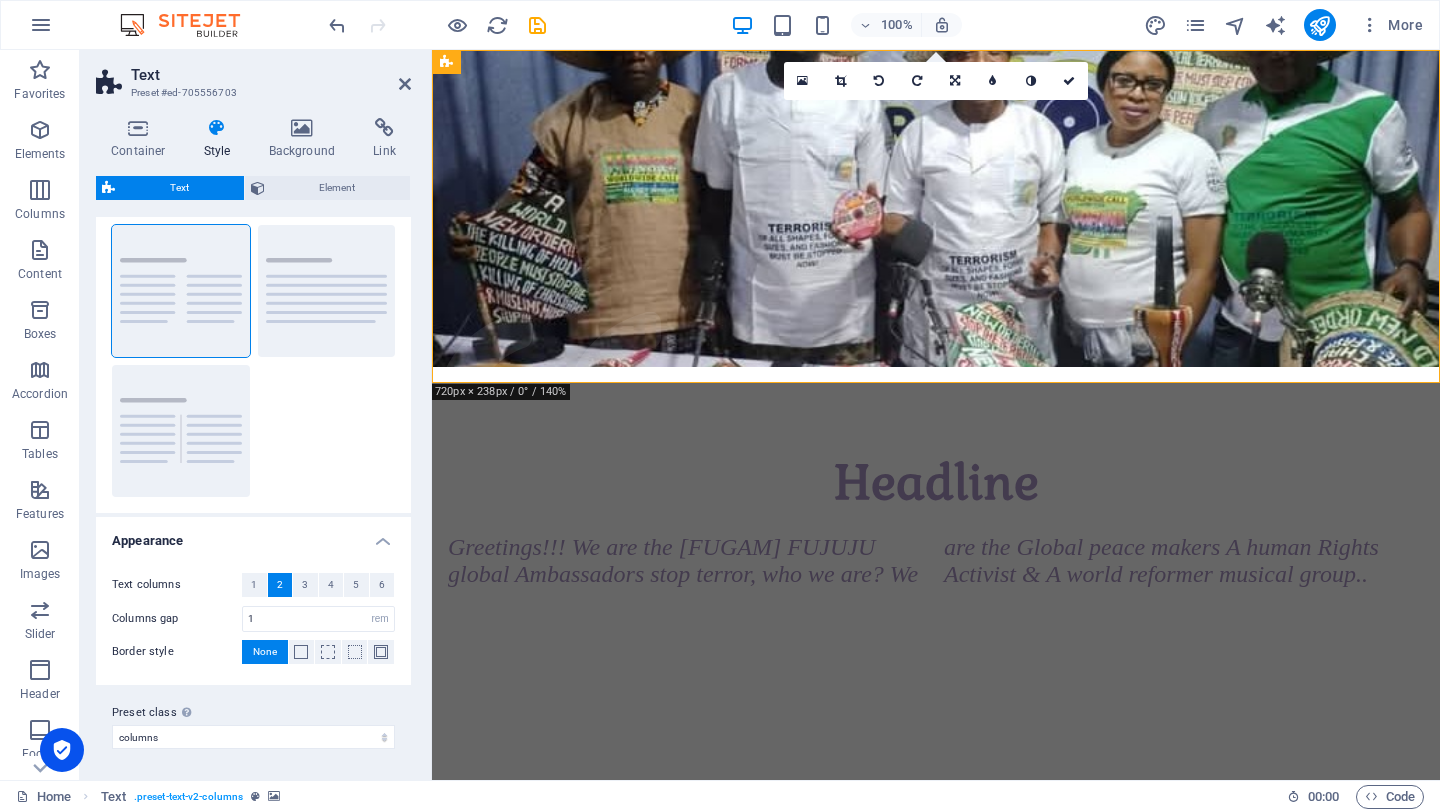 scroll, scrollTop: 0, scrollLeft: 0, axis: both 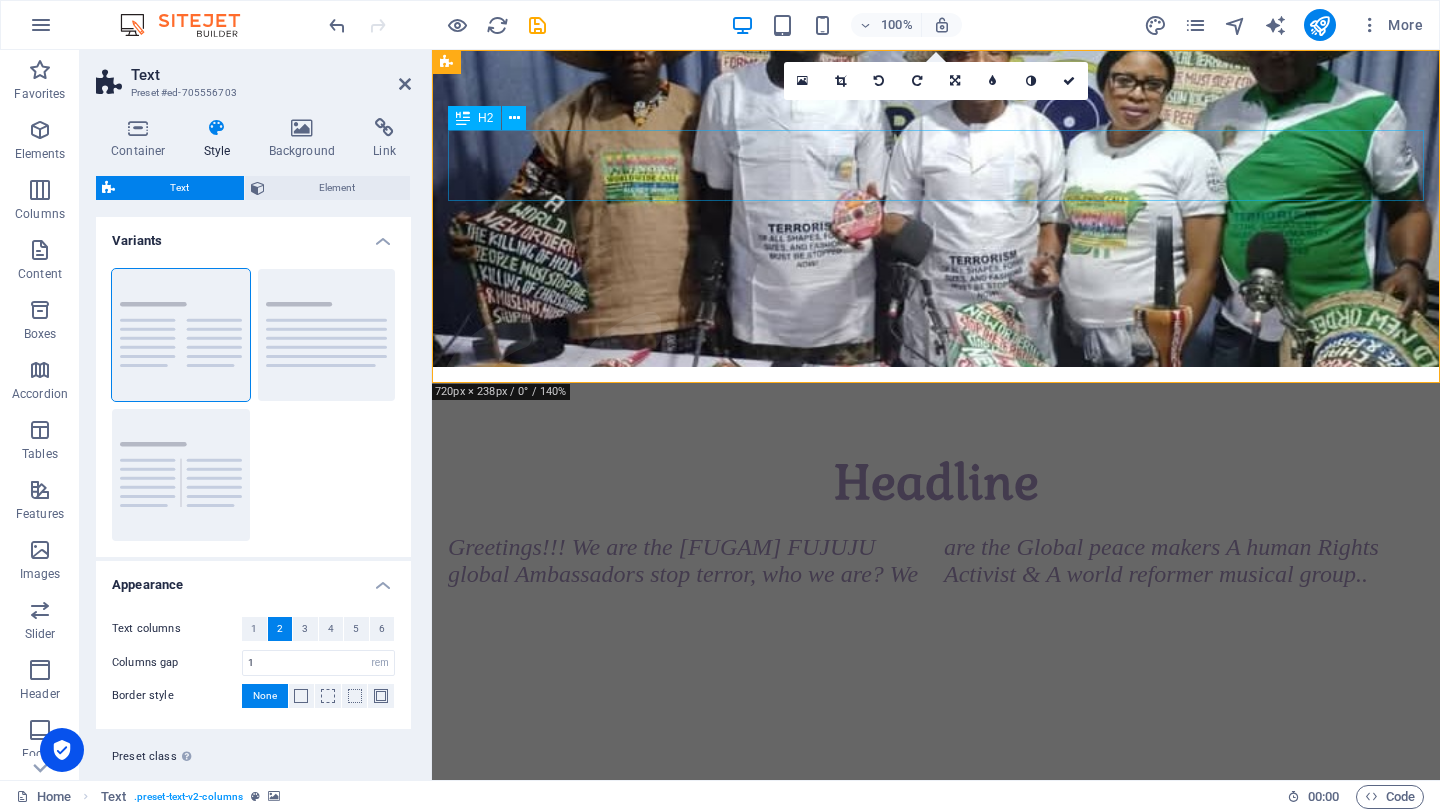click on "Headline" at bounding box center (936, 482) 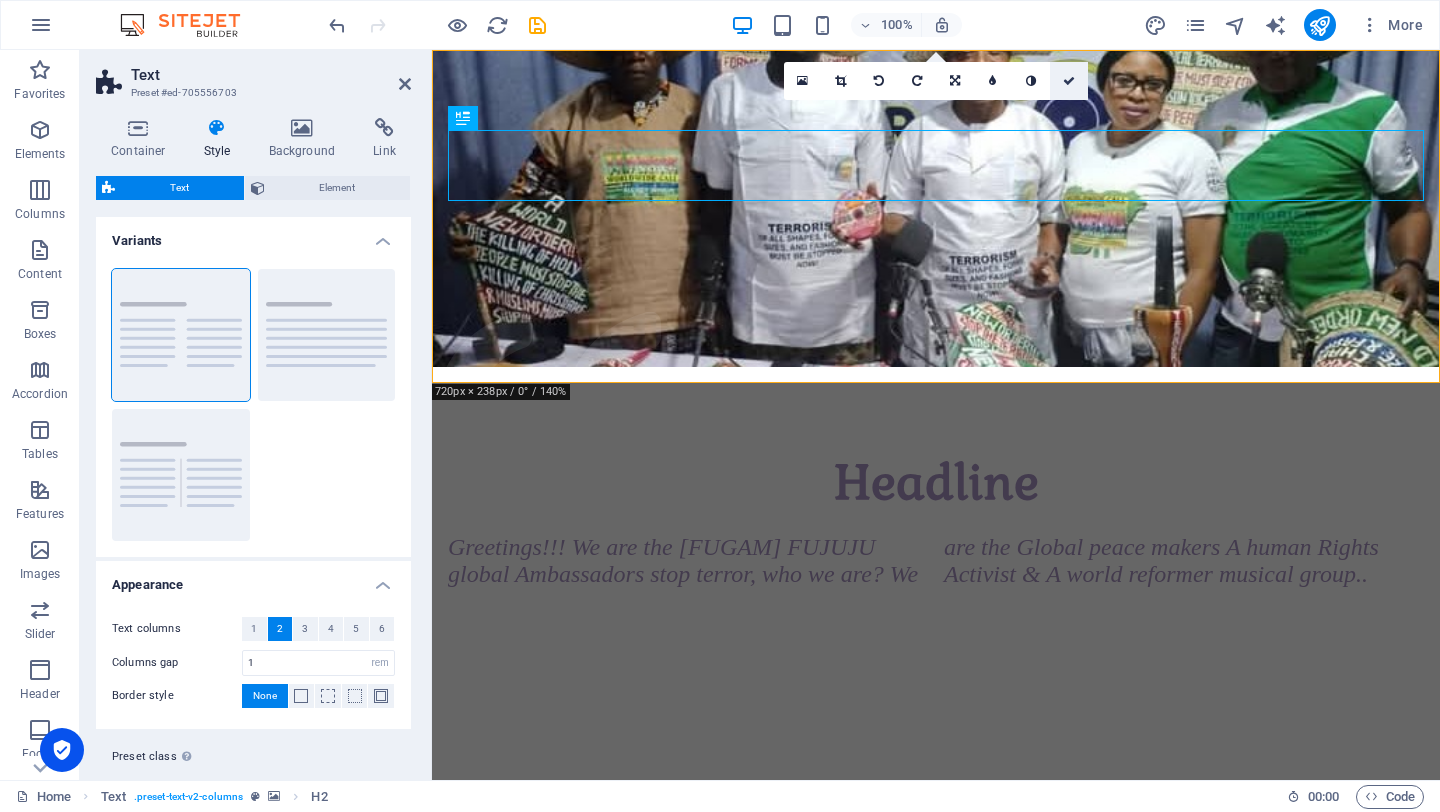 click at bounding box center [1069, 81] 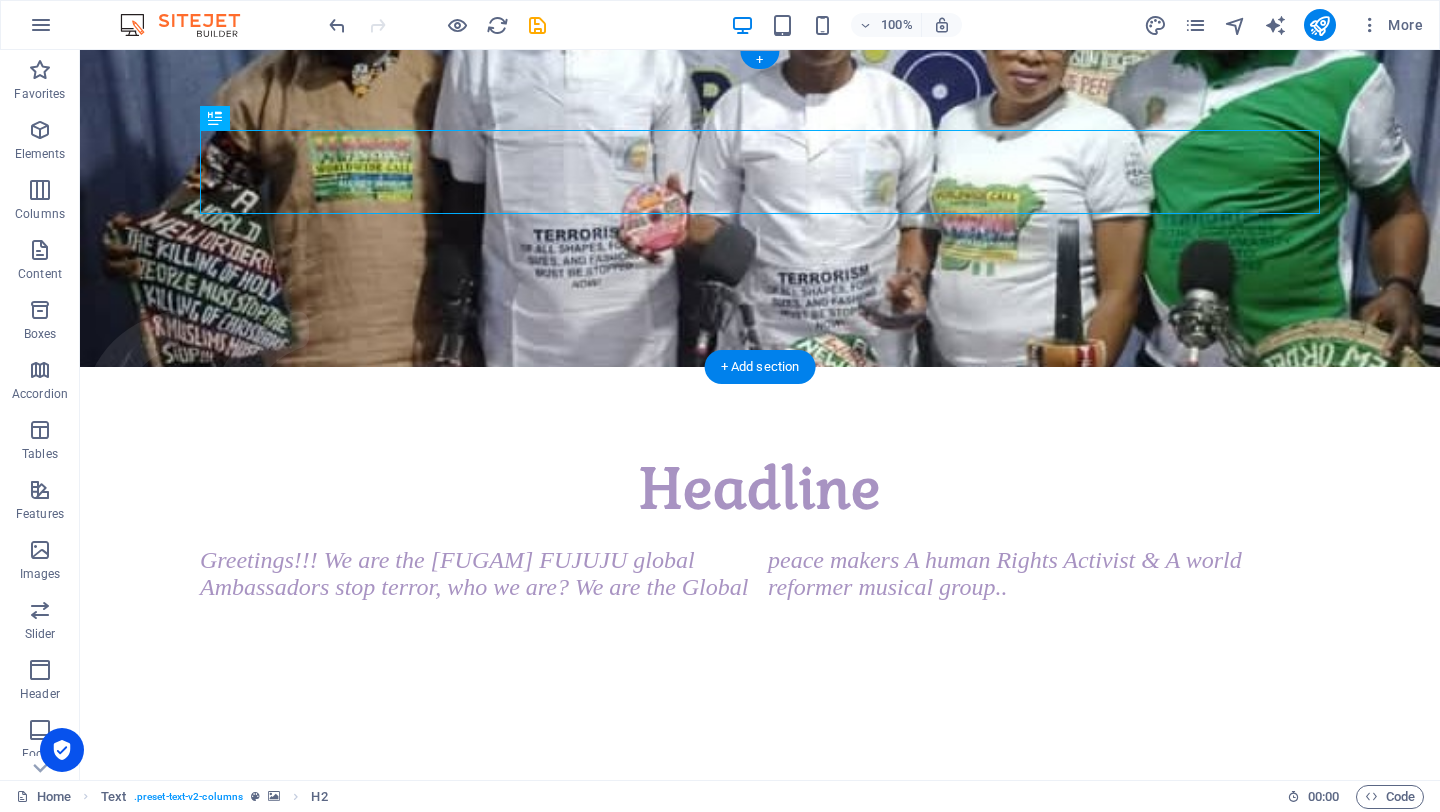 click at bounding box center (760, 208) 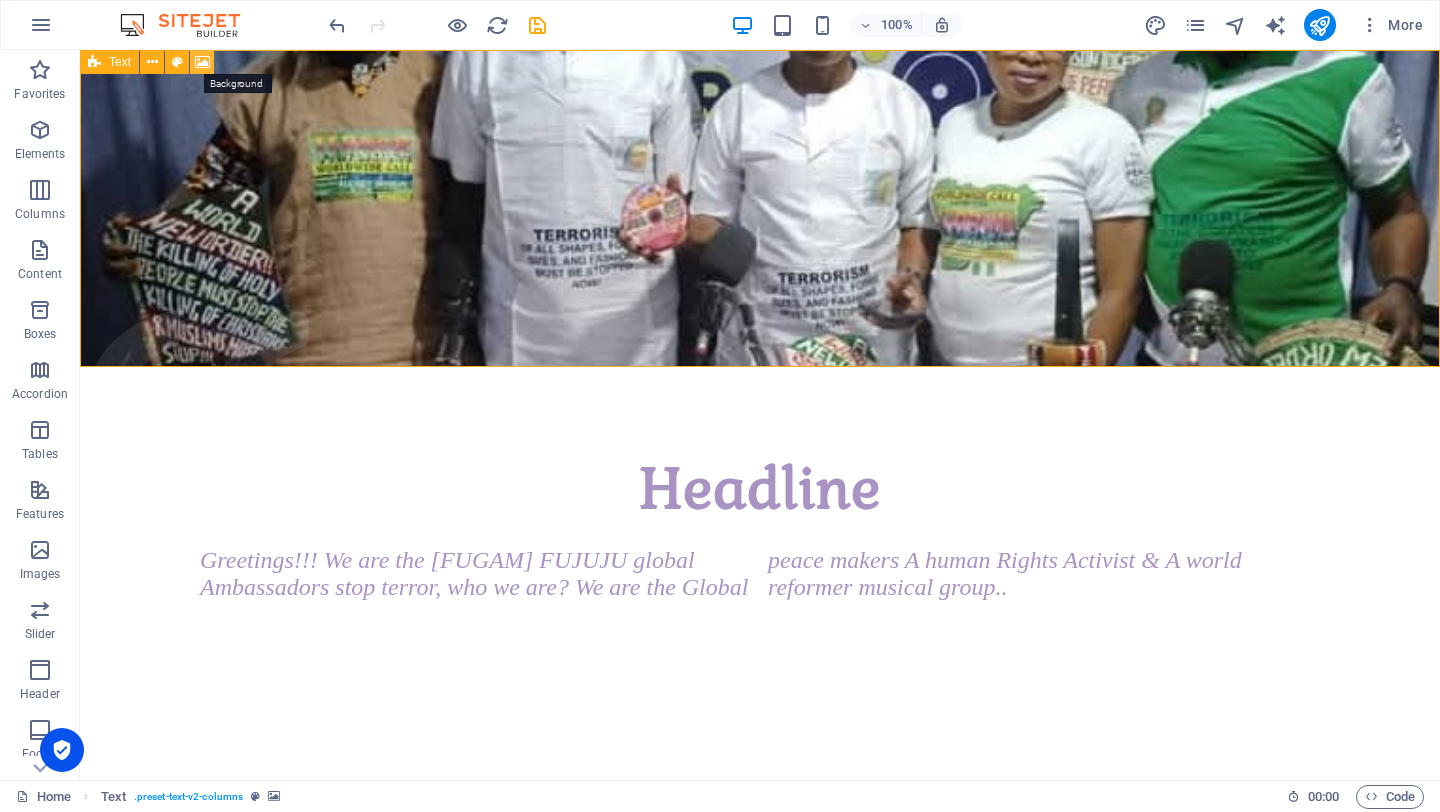 click at bounding box center (202, 62) 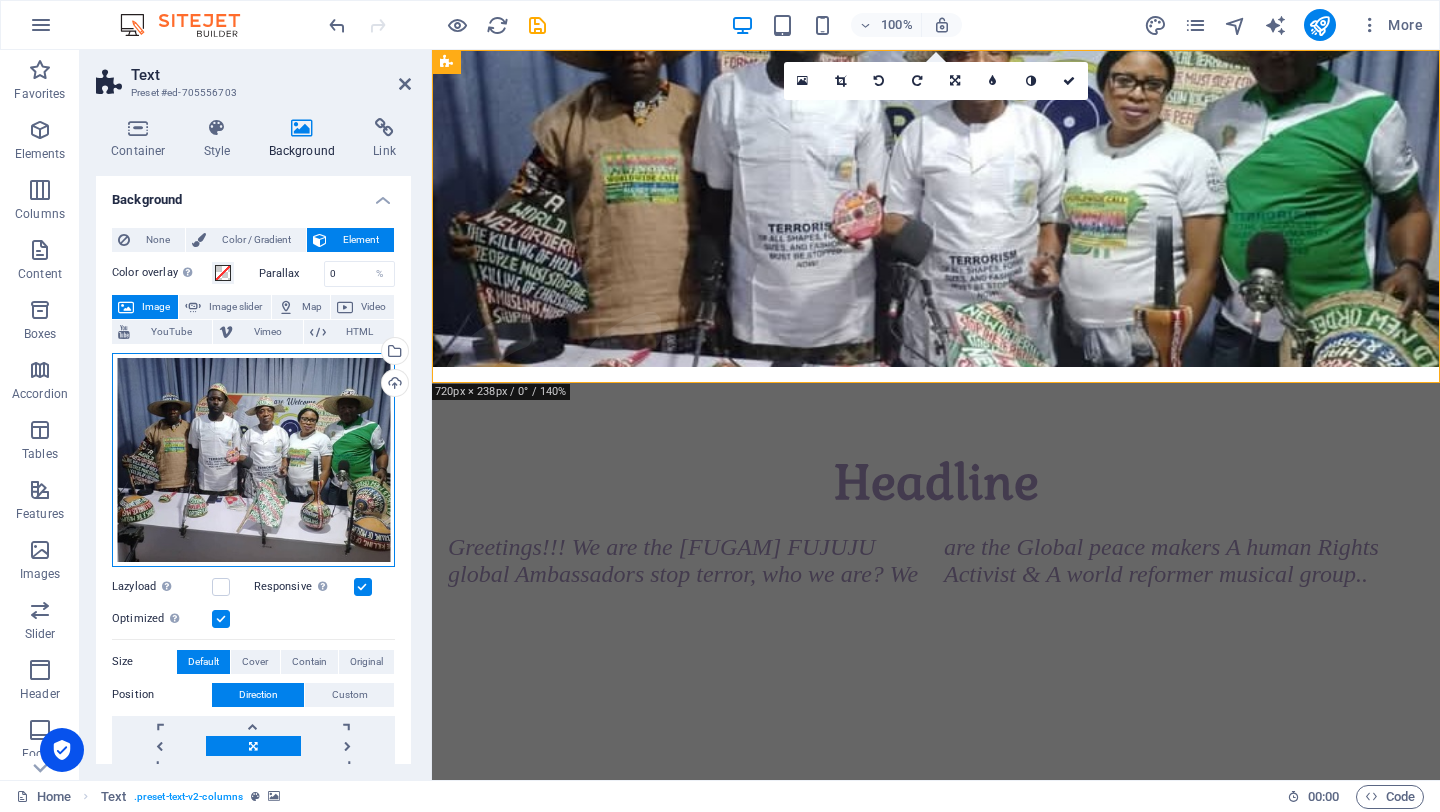 click on "Drag files here, click to choose files or select files from Files or our free stock photos & videos" at bounding box center [253, 460] 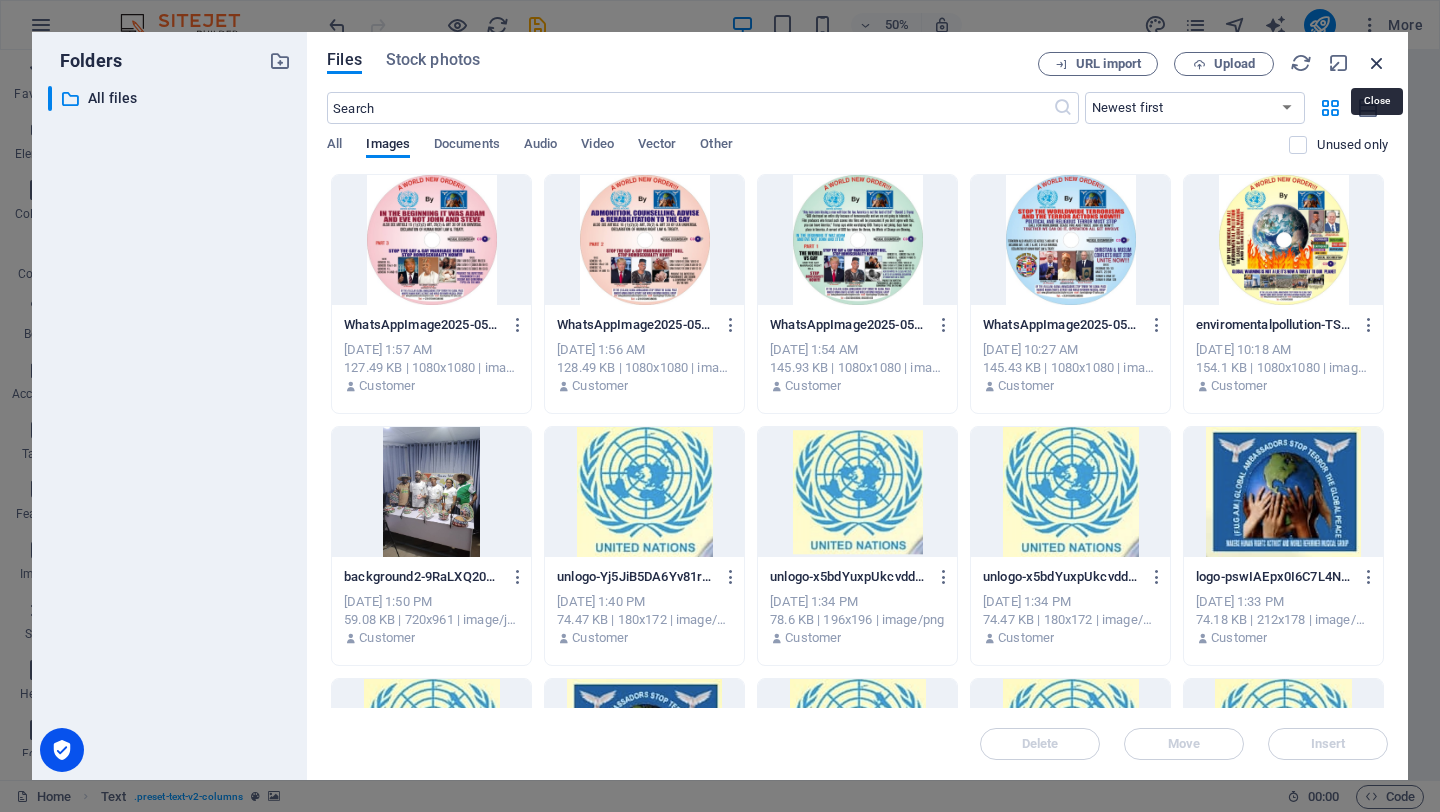 drag, startPoint x: 1375, startPoint y: 69, endPoint x: 942, endPoint y: 19, distance: 435.8773 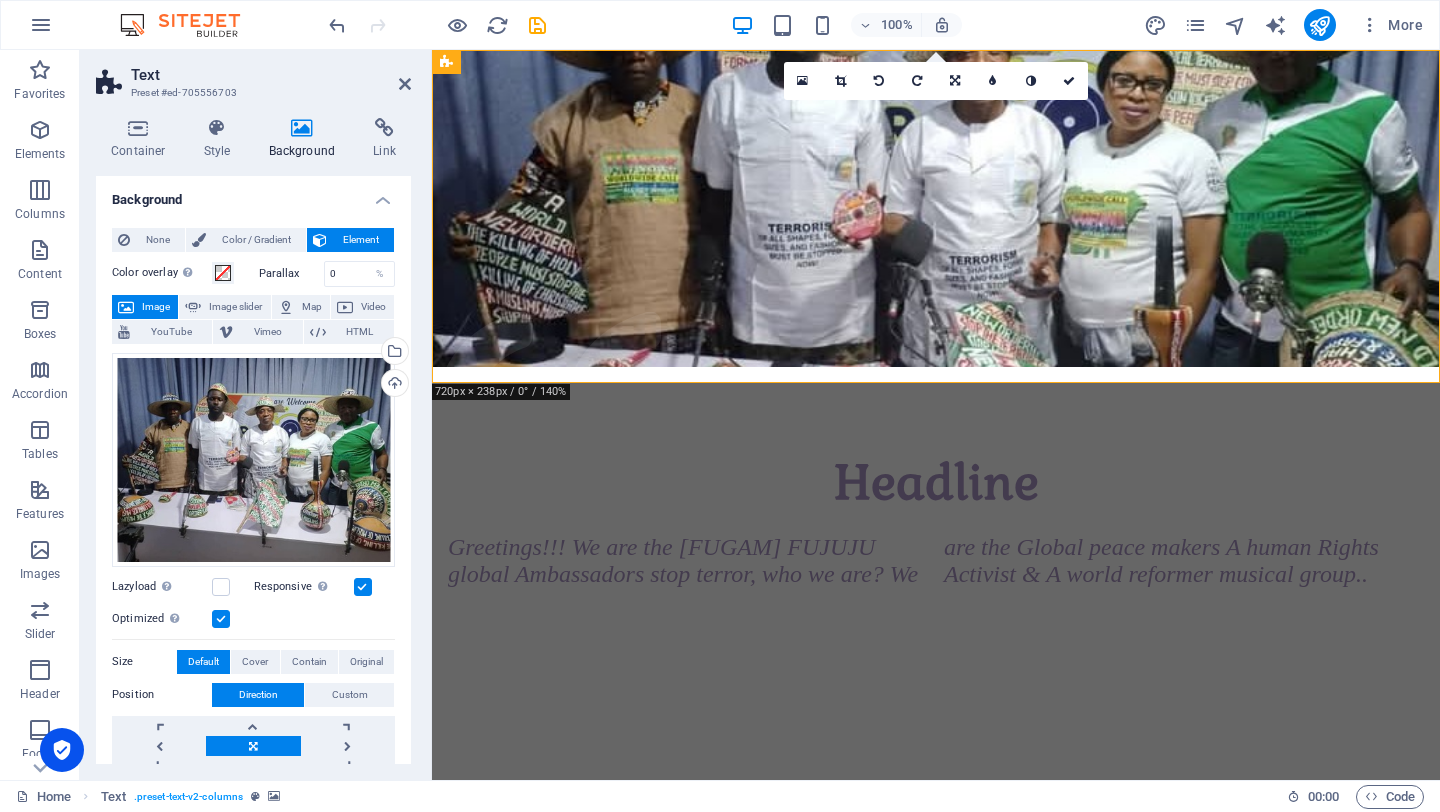 click at bounding box center (936, 208) 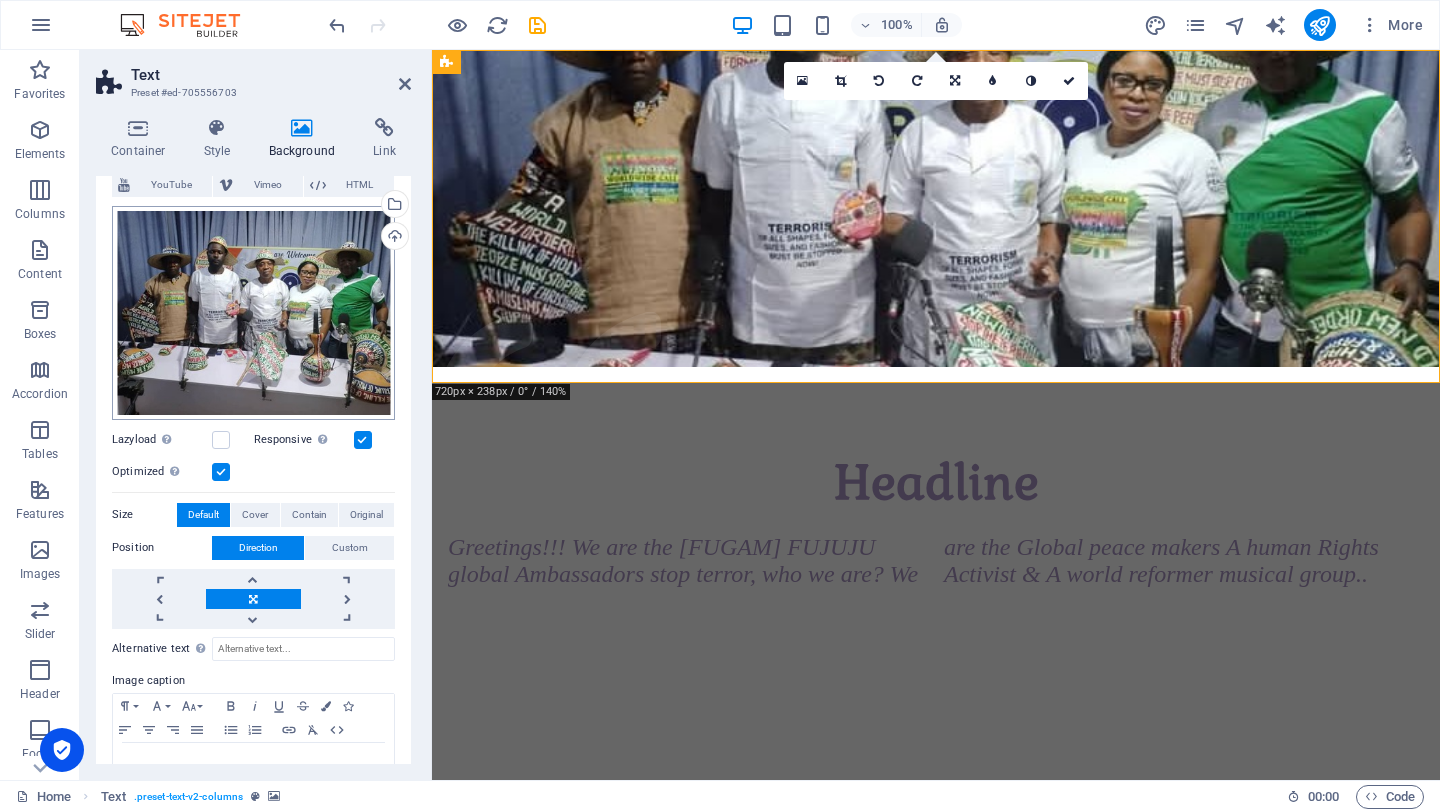 scroll, scrollTop: 151, scrollLeft: 0, axis: vertical 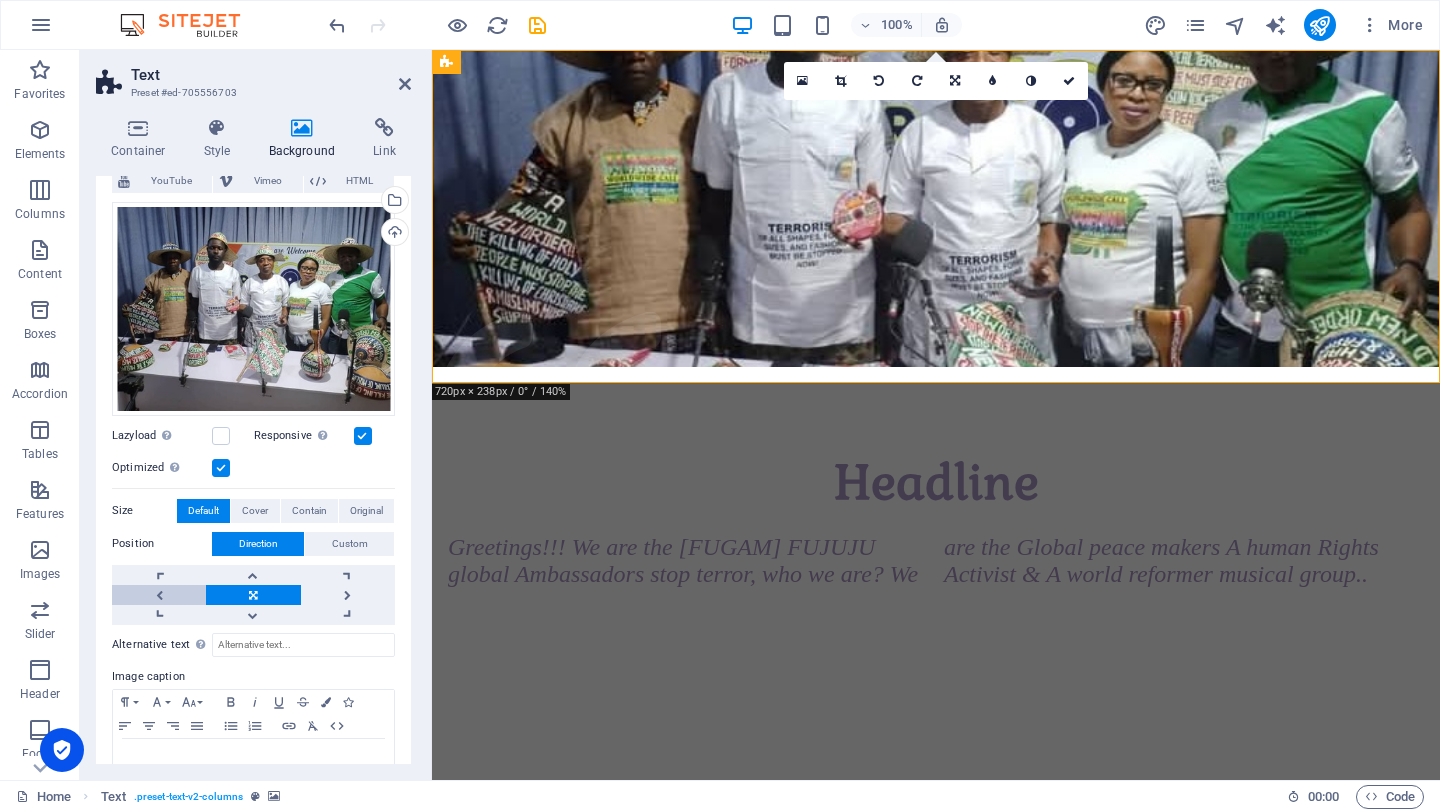 click at bounding box center [159, 595] 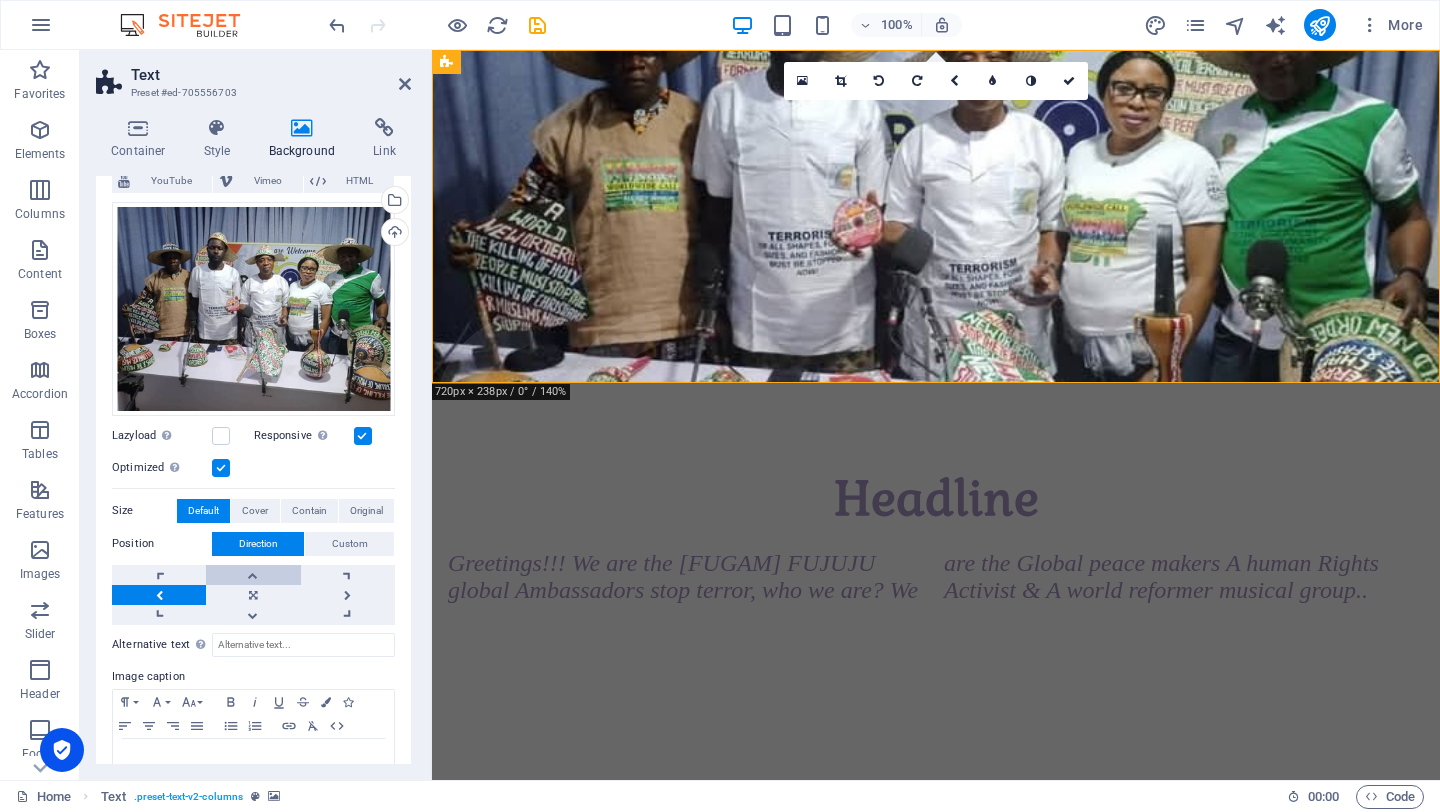 click at bounding box center [253, 575] 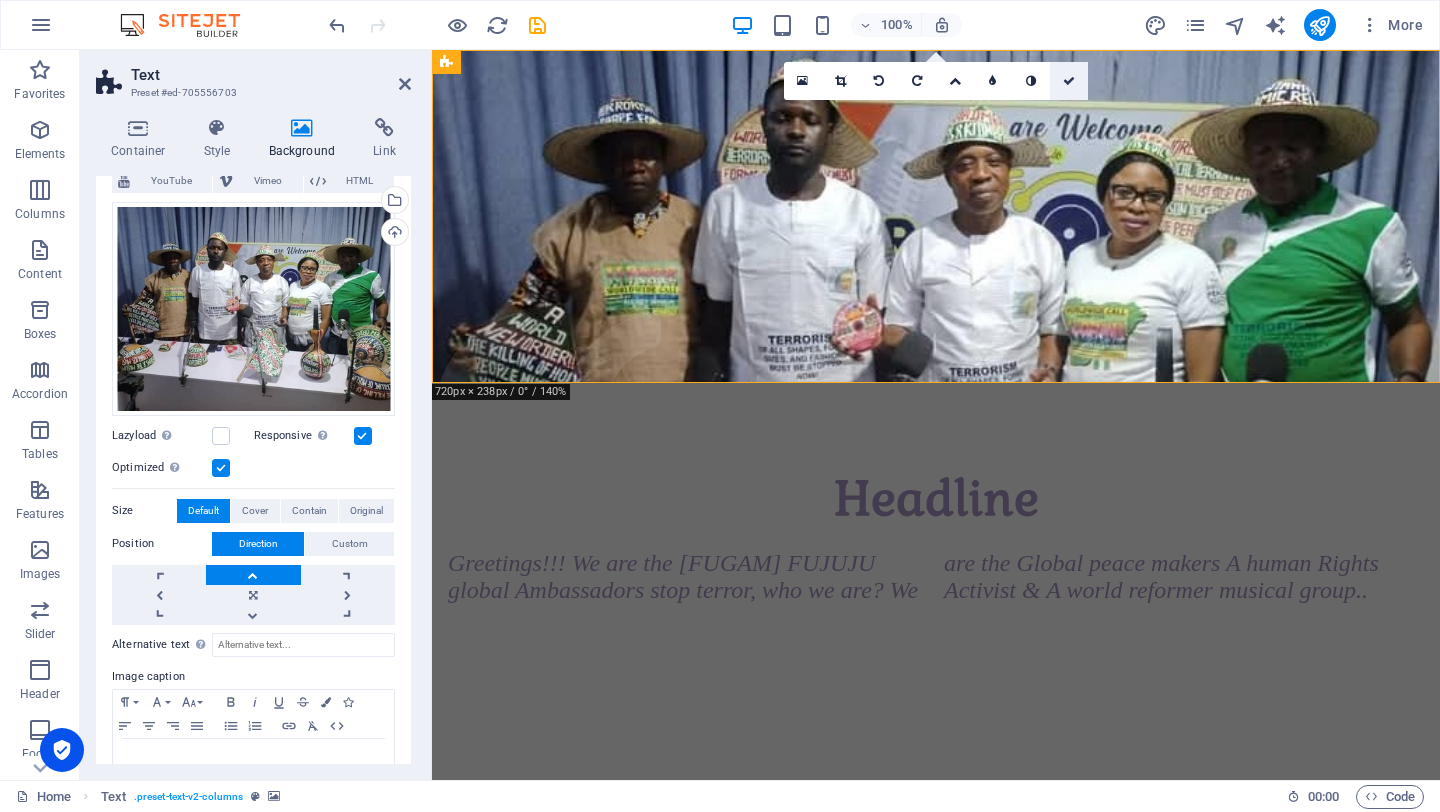 click at bounding box center (1069, 81) 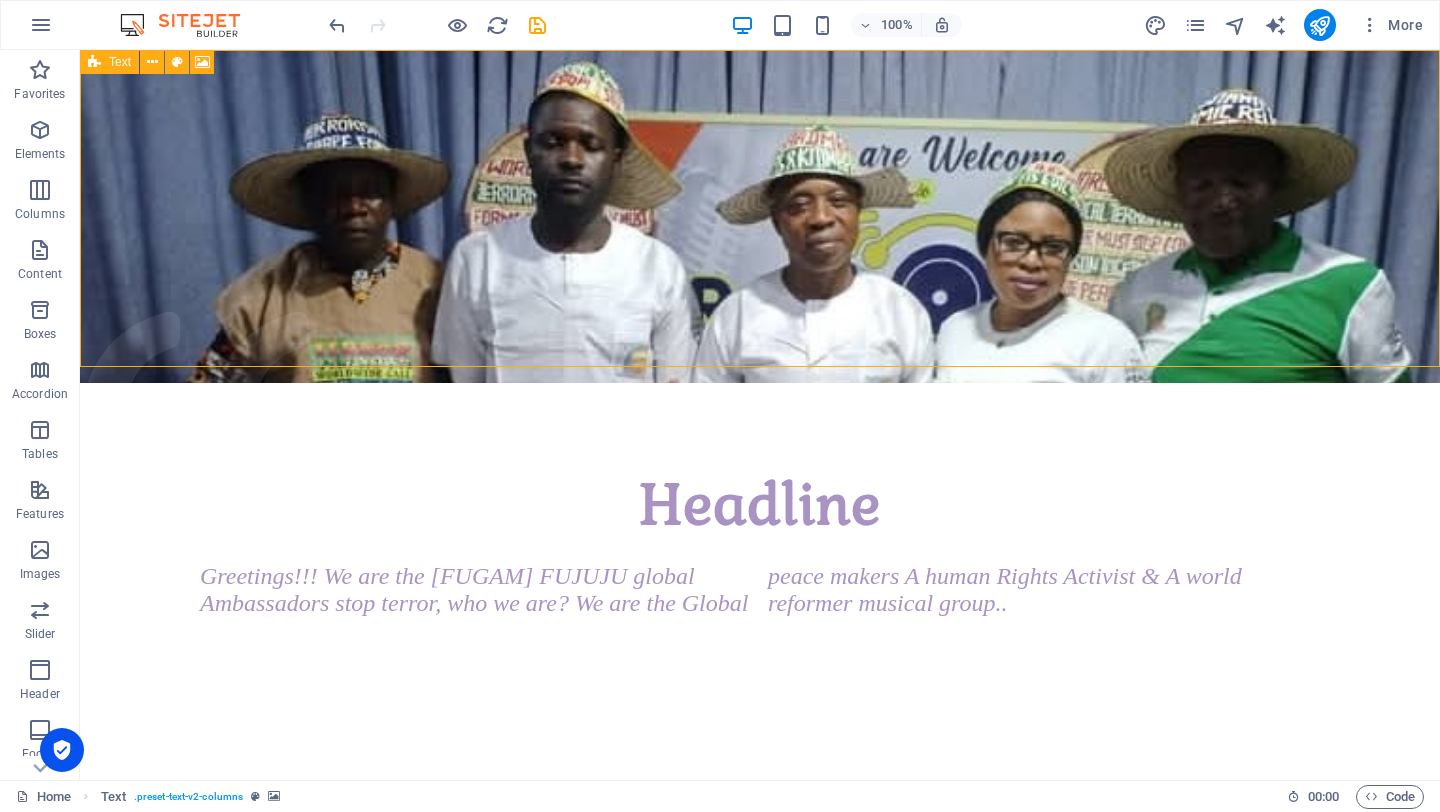 click at bounding box center [94, 62] 